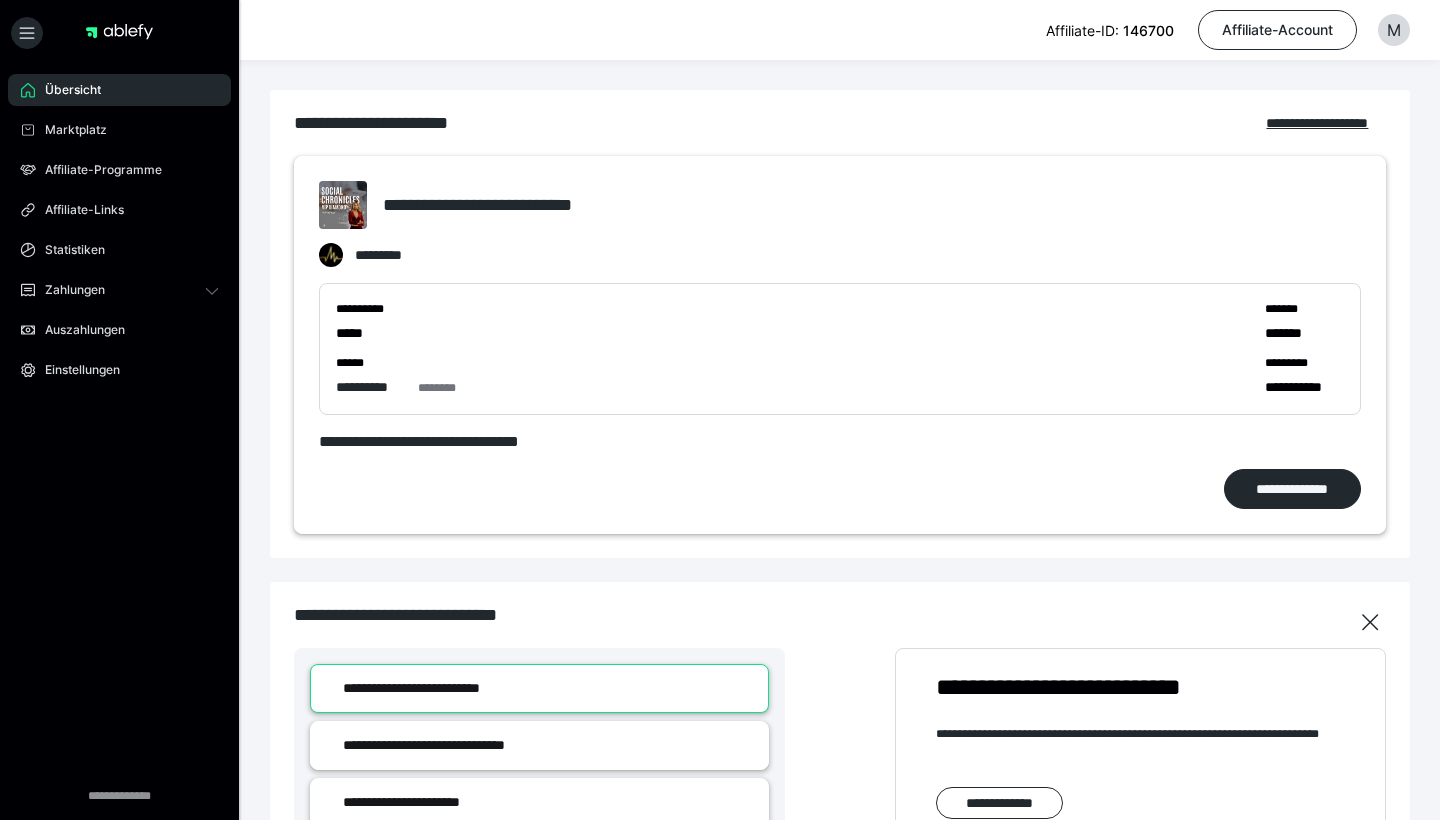 scroll, scrollTop: 172, scrollLeft: 0, axis: vertical 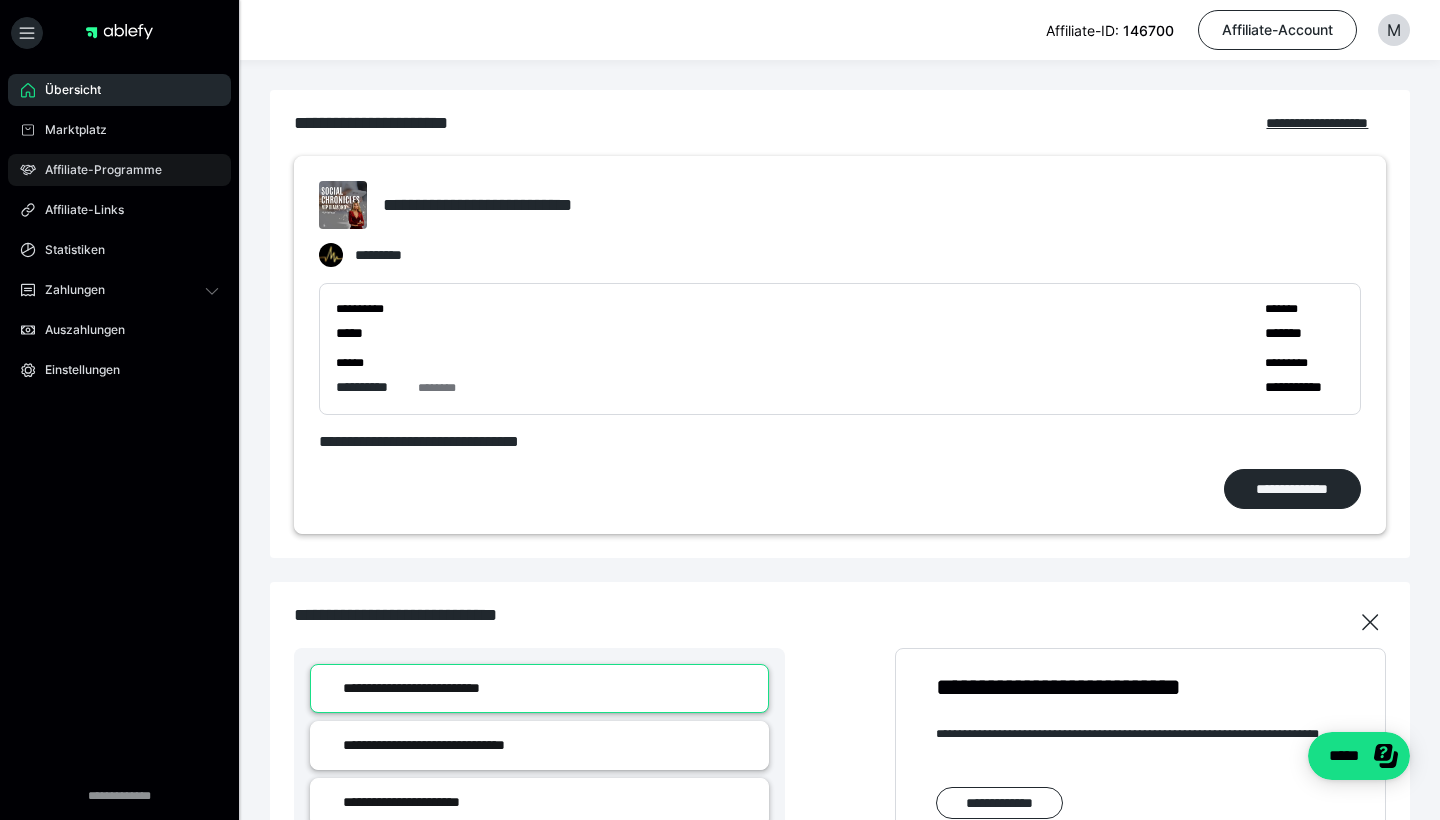 click on "Affiliate-Programme" at bounding box center [119, 170] 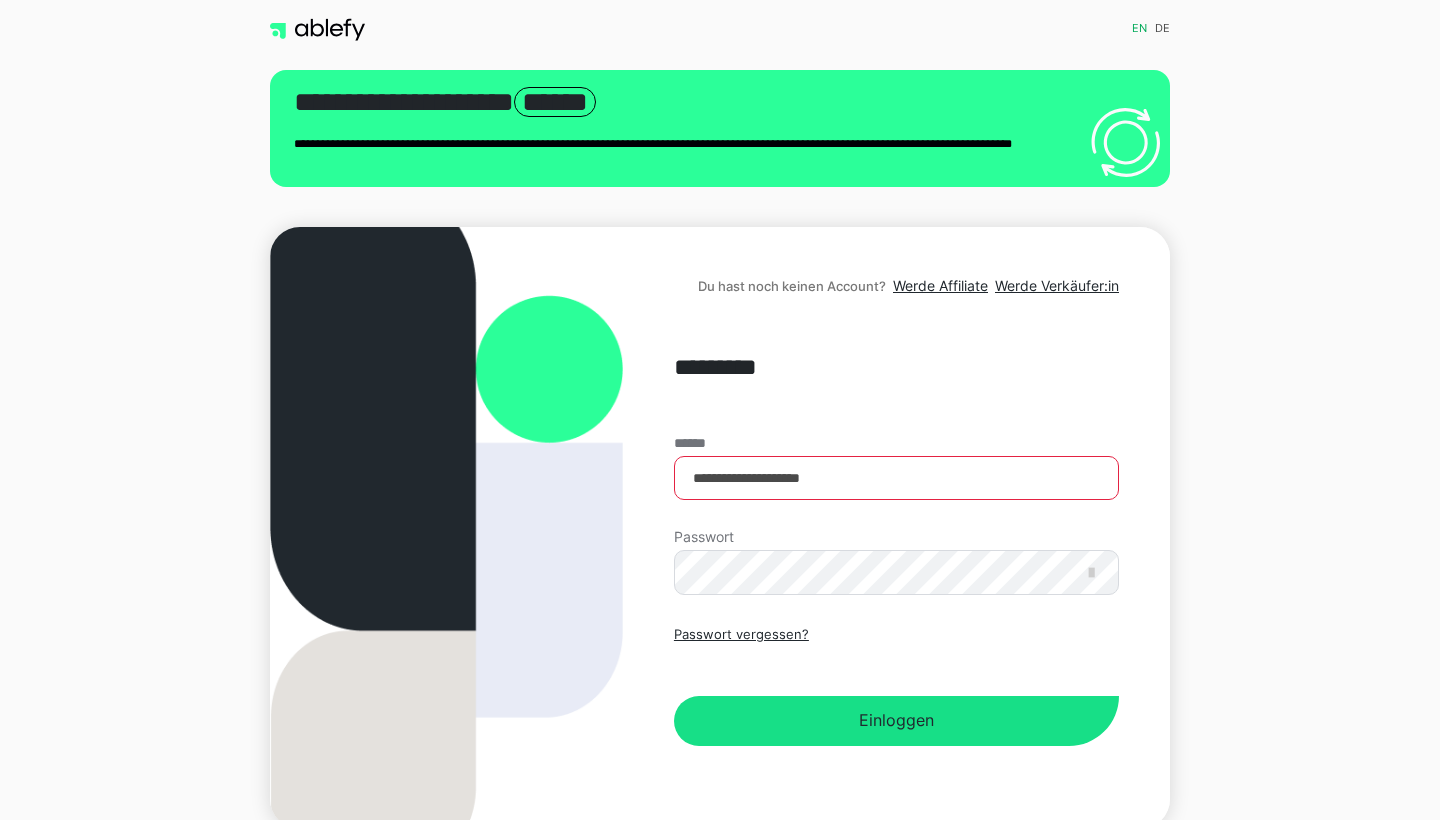 scroll, scrollTop: 0, scrollLeft: 0, axis: both 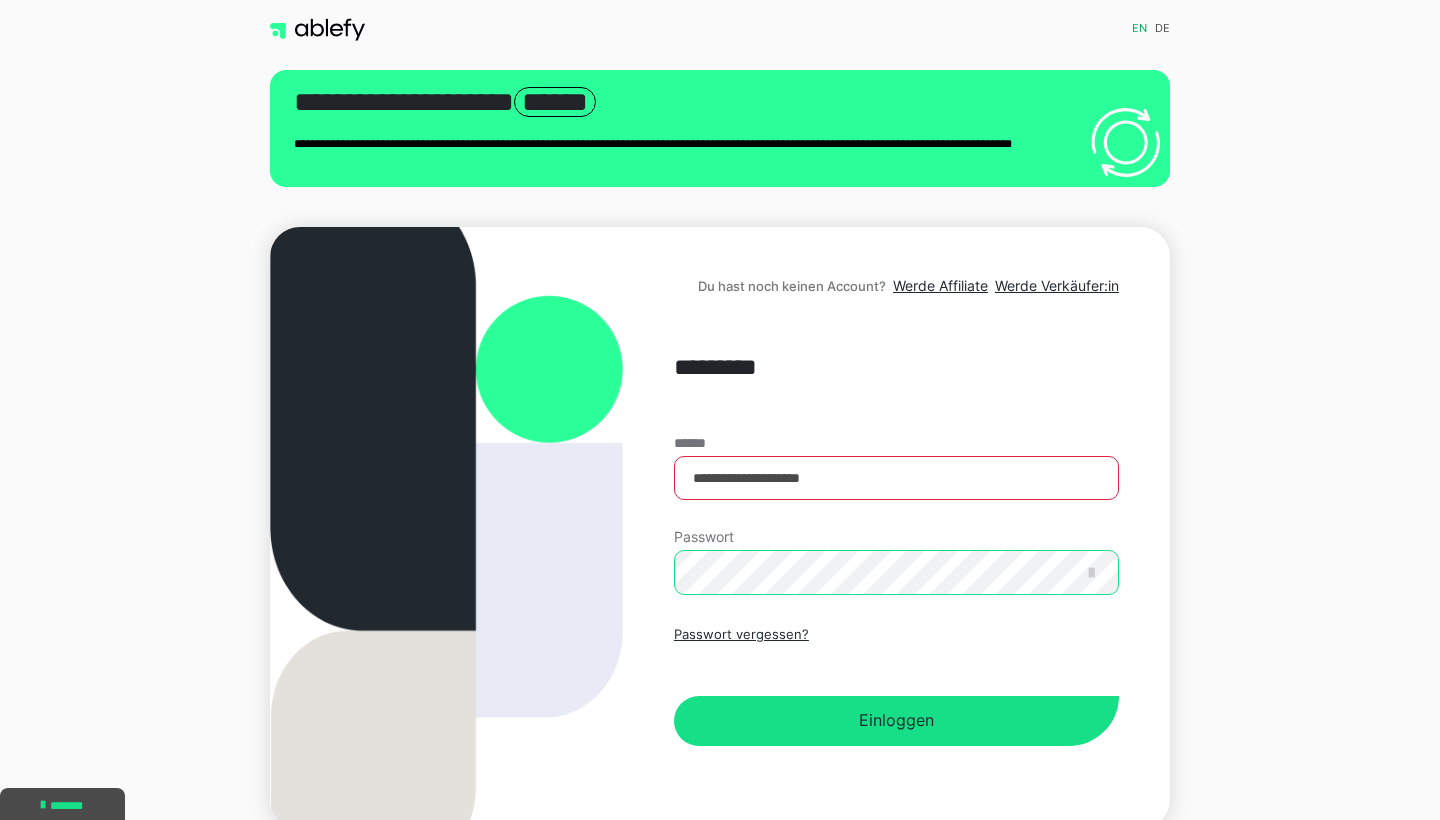 click on "Einloggen" at bounding box center (896, 721) 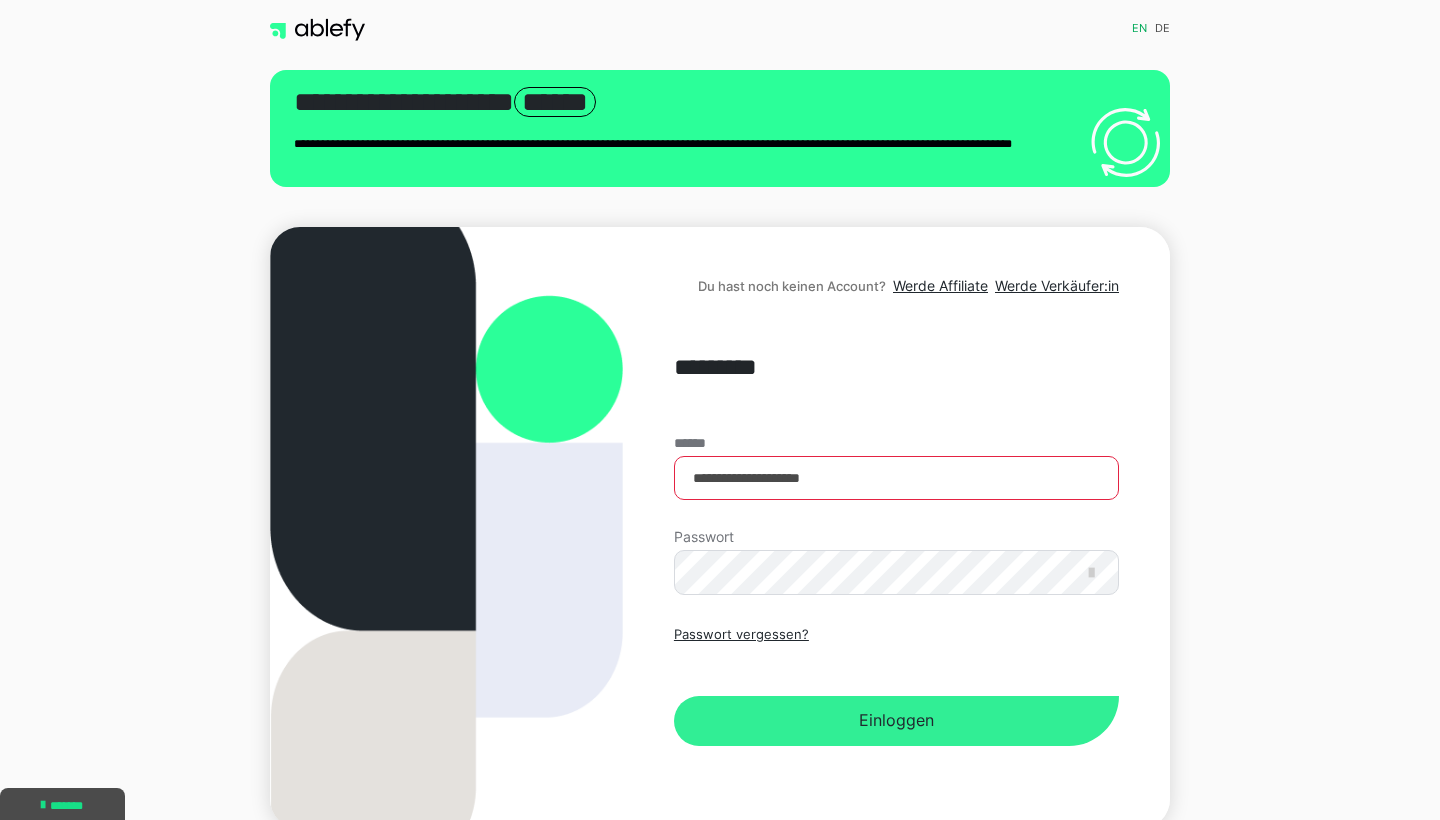 click on "Einloggen" at bounding box center [896, 721] 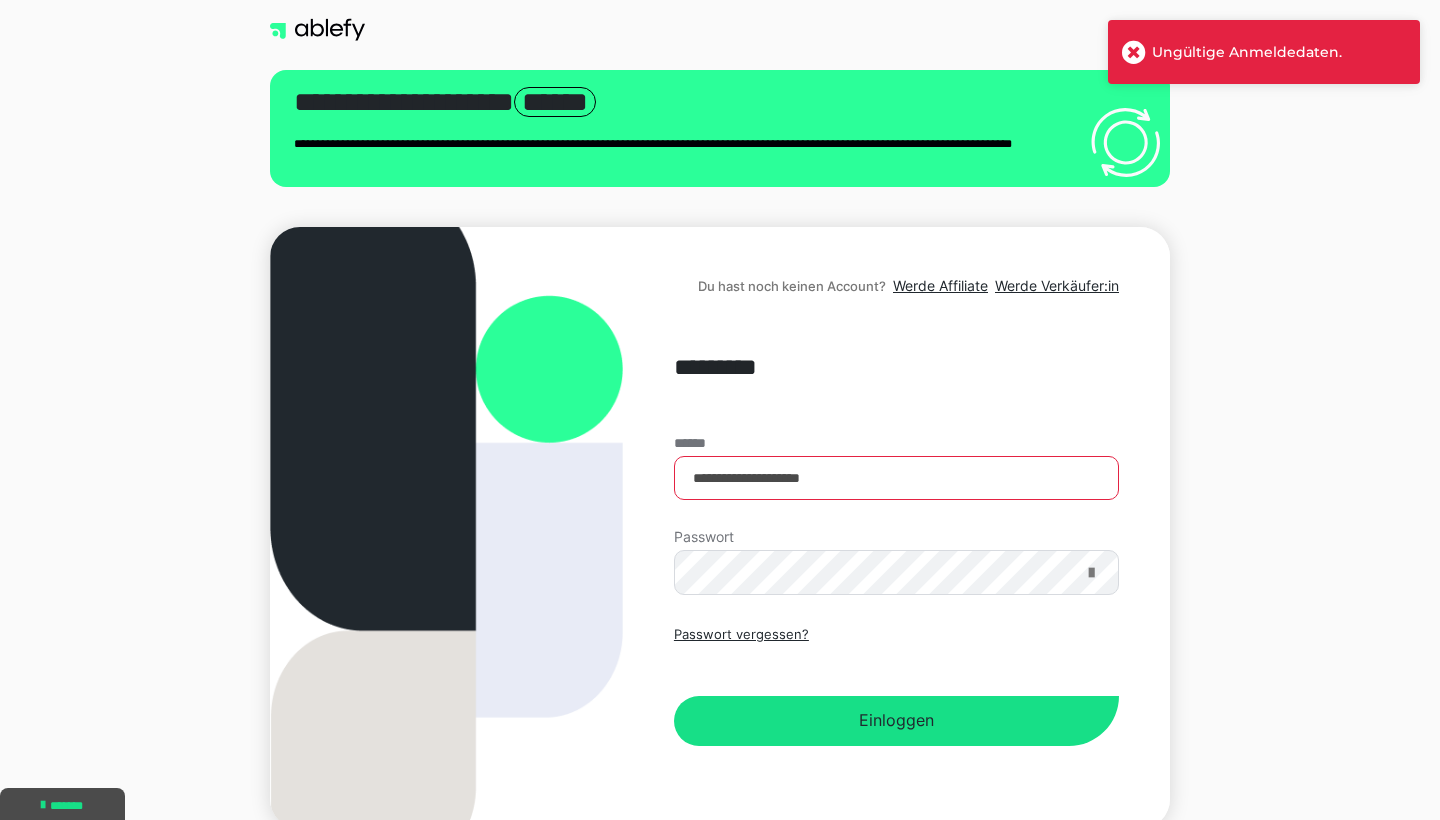 click at bounding box center [1091, 573] 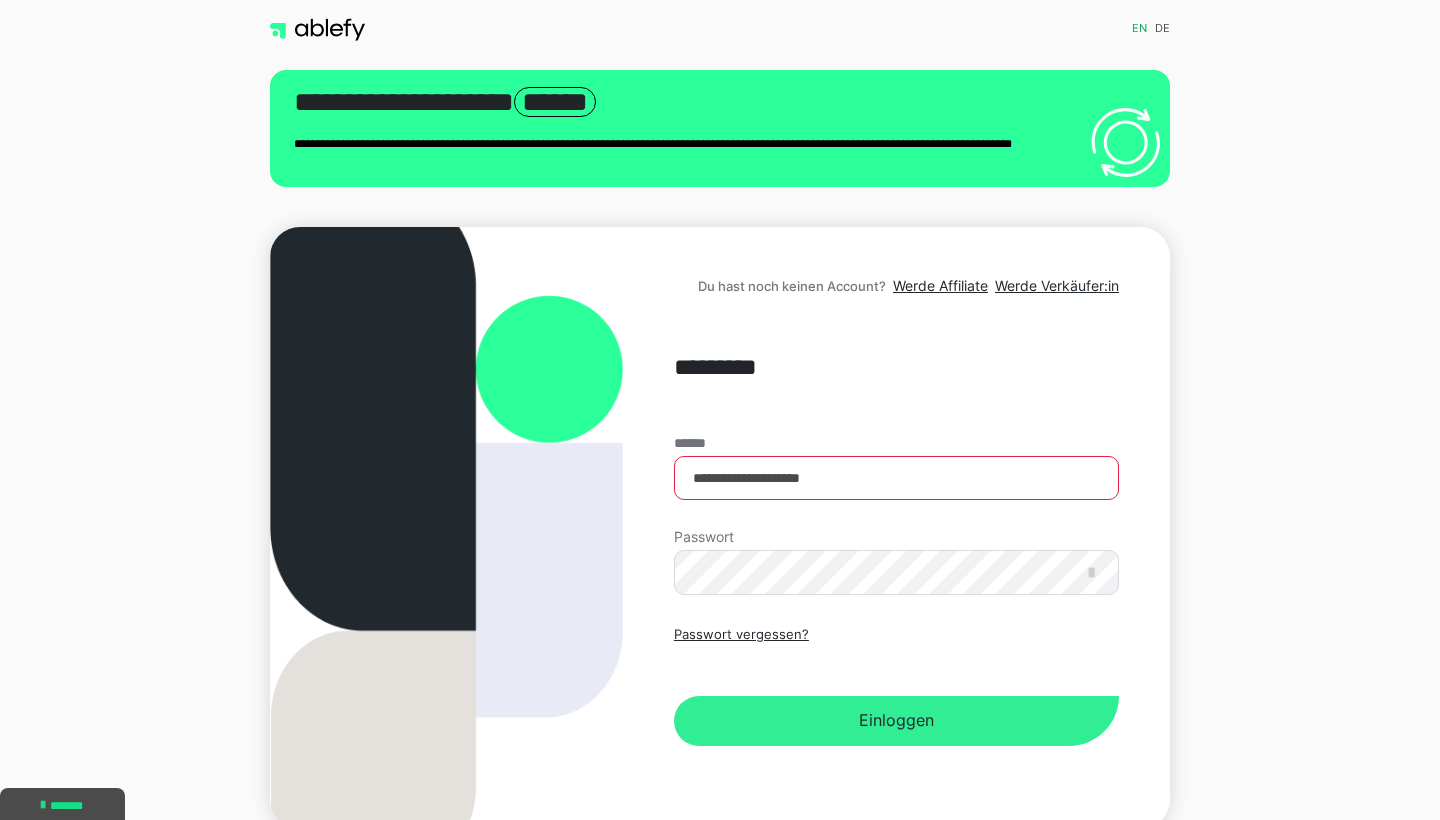 click on "Einloggen" at bounding box center [896, 721] 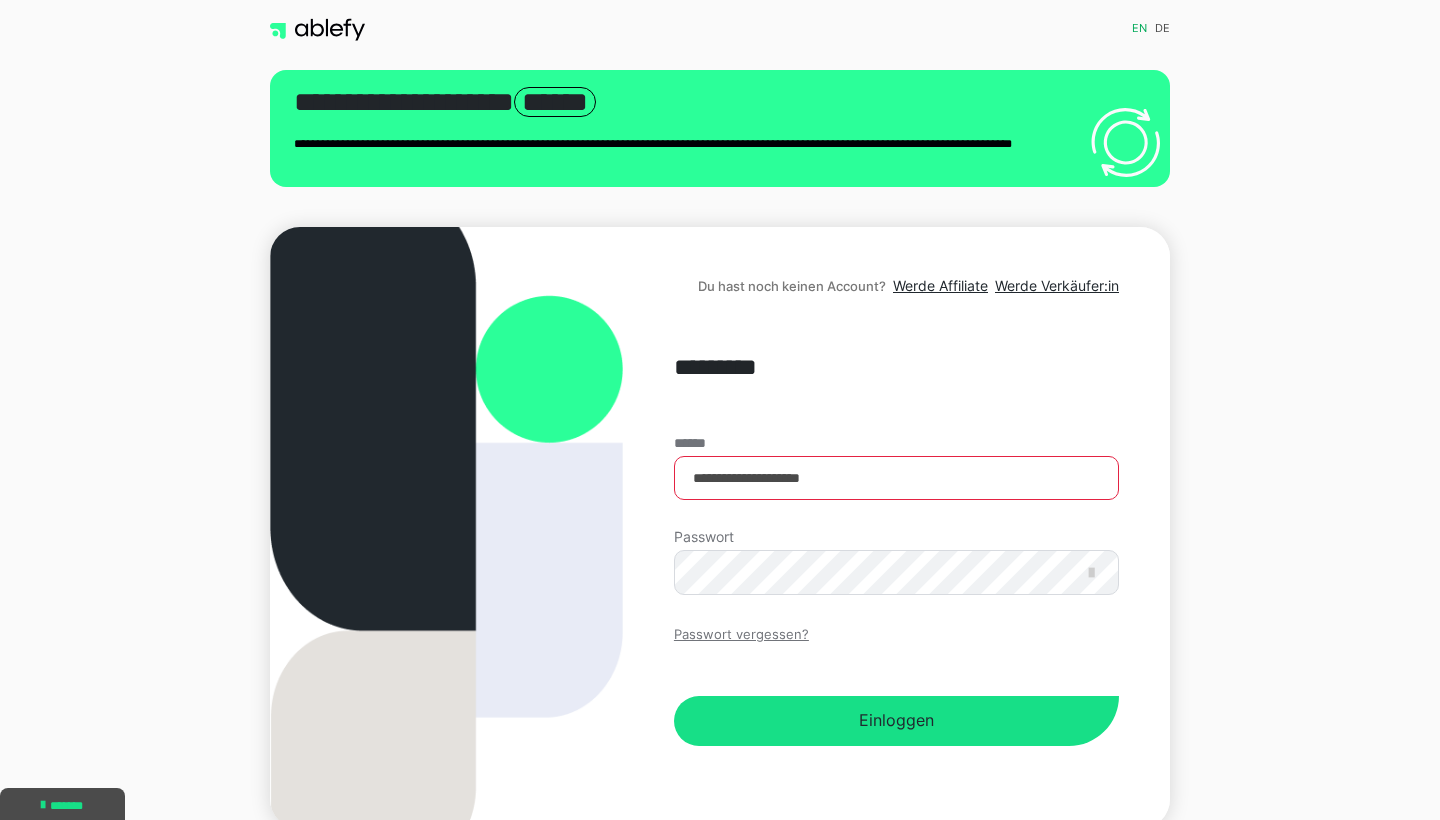 click on "Passwort vergessen?" at bounding box center (741, 635) 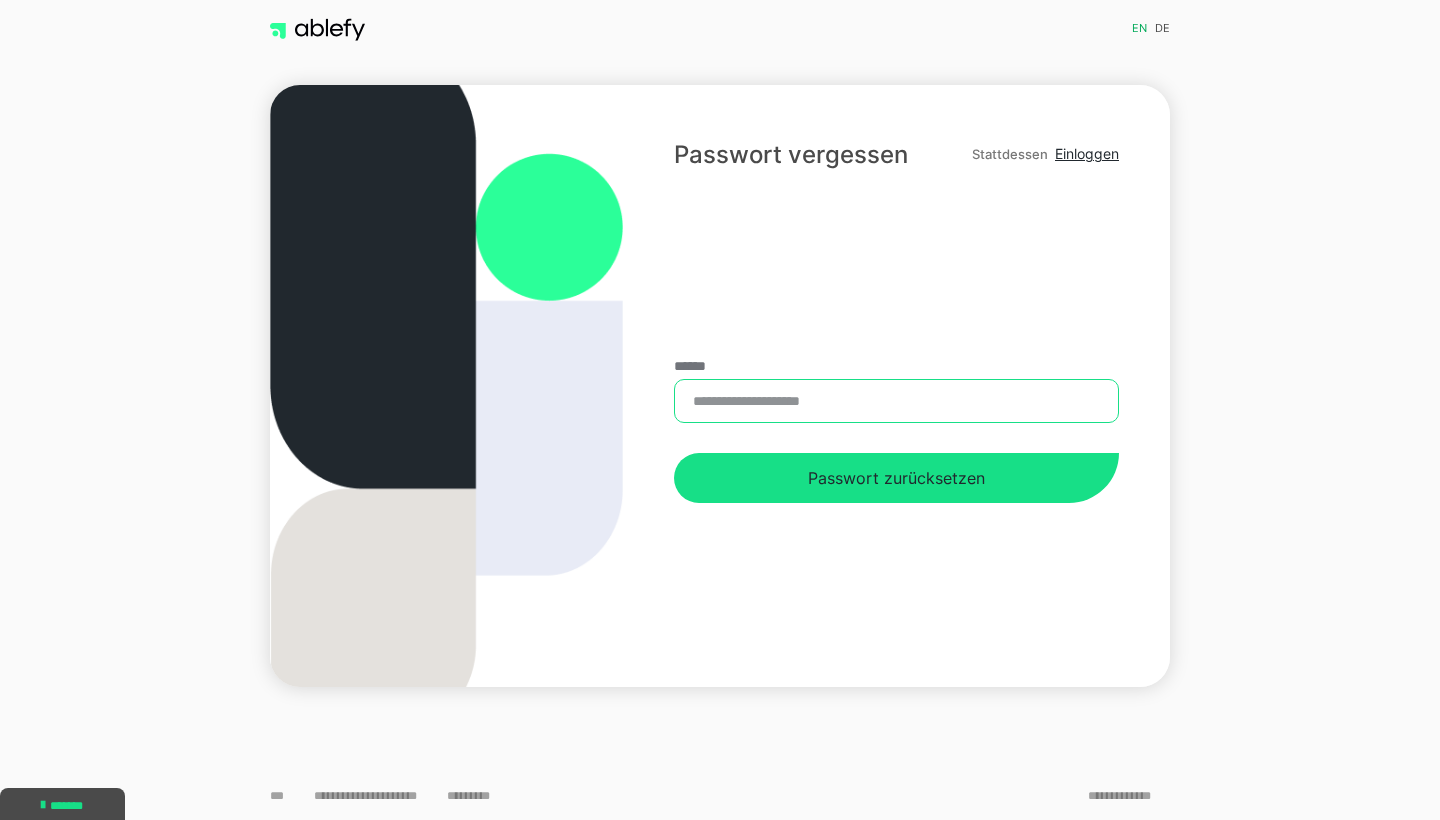 click on "******" at bounding box center (896, 401) 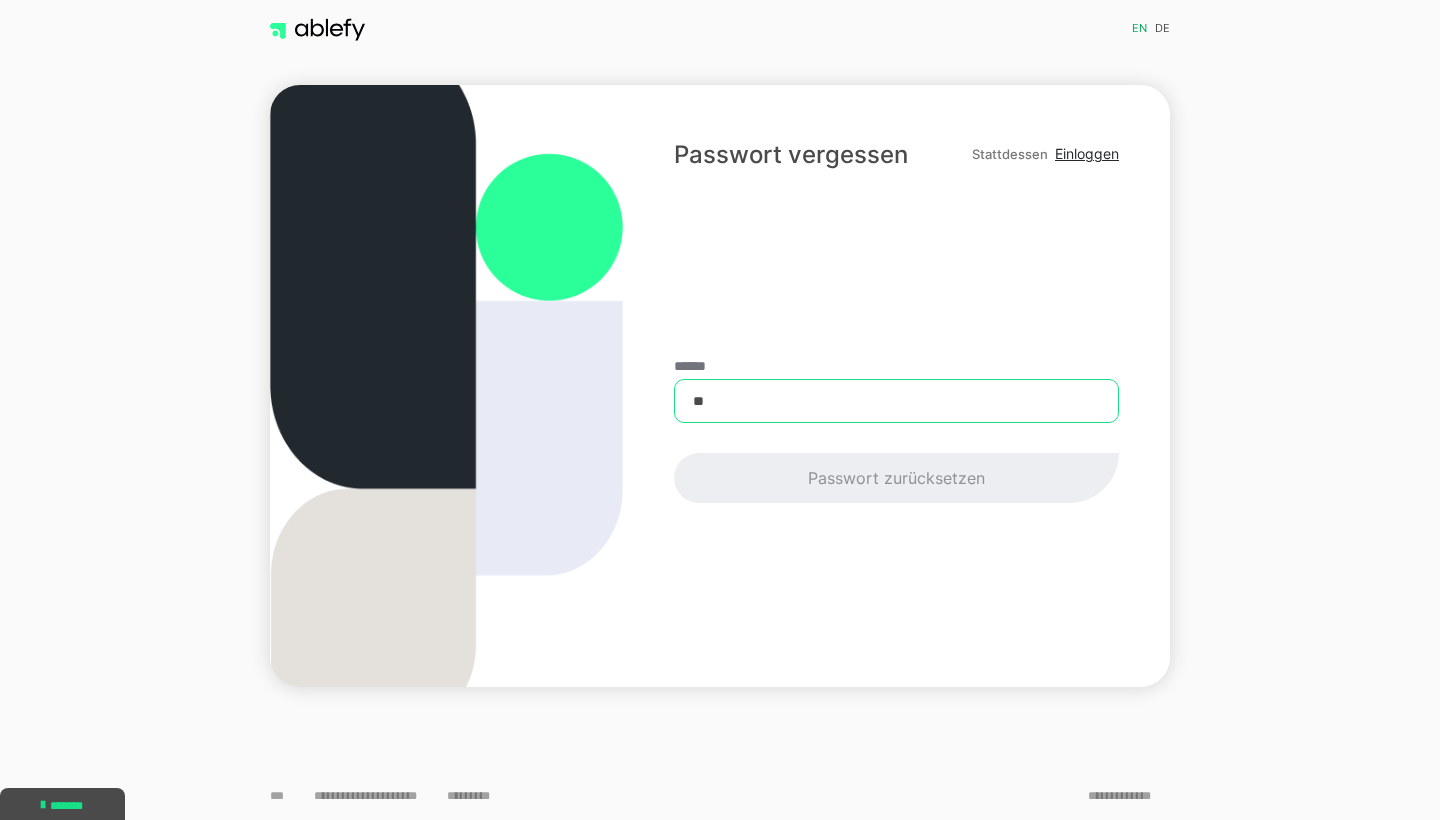 type on "*" 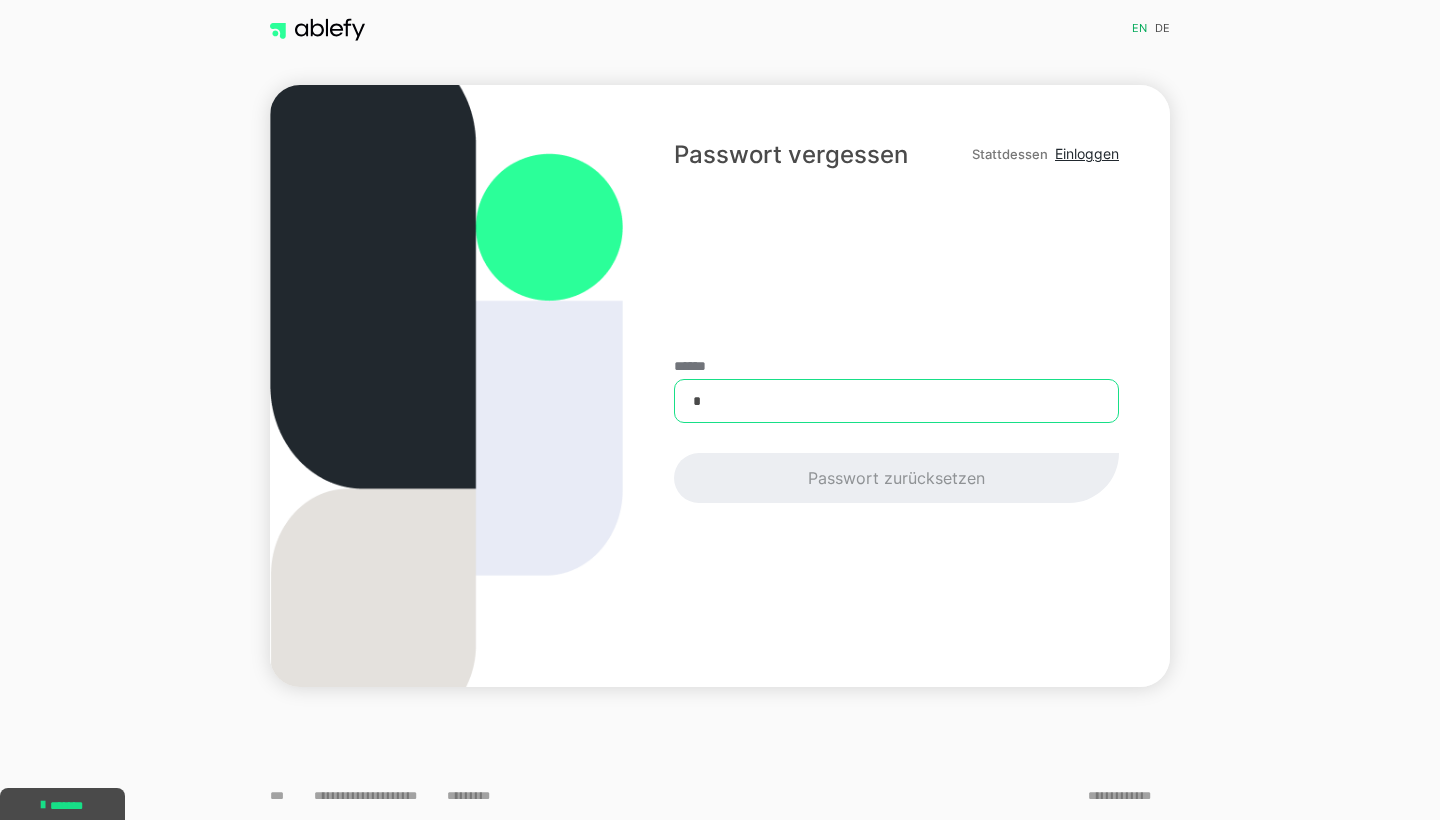 type 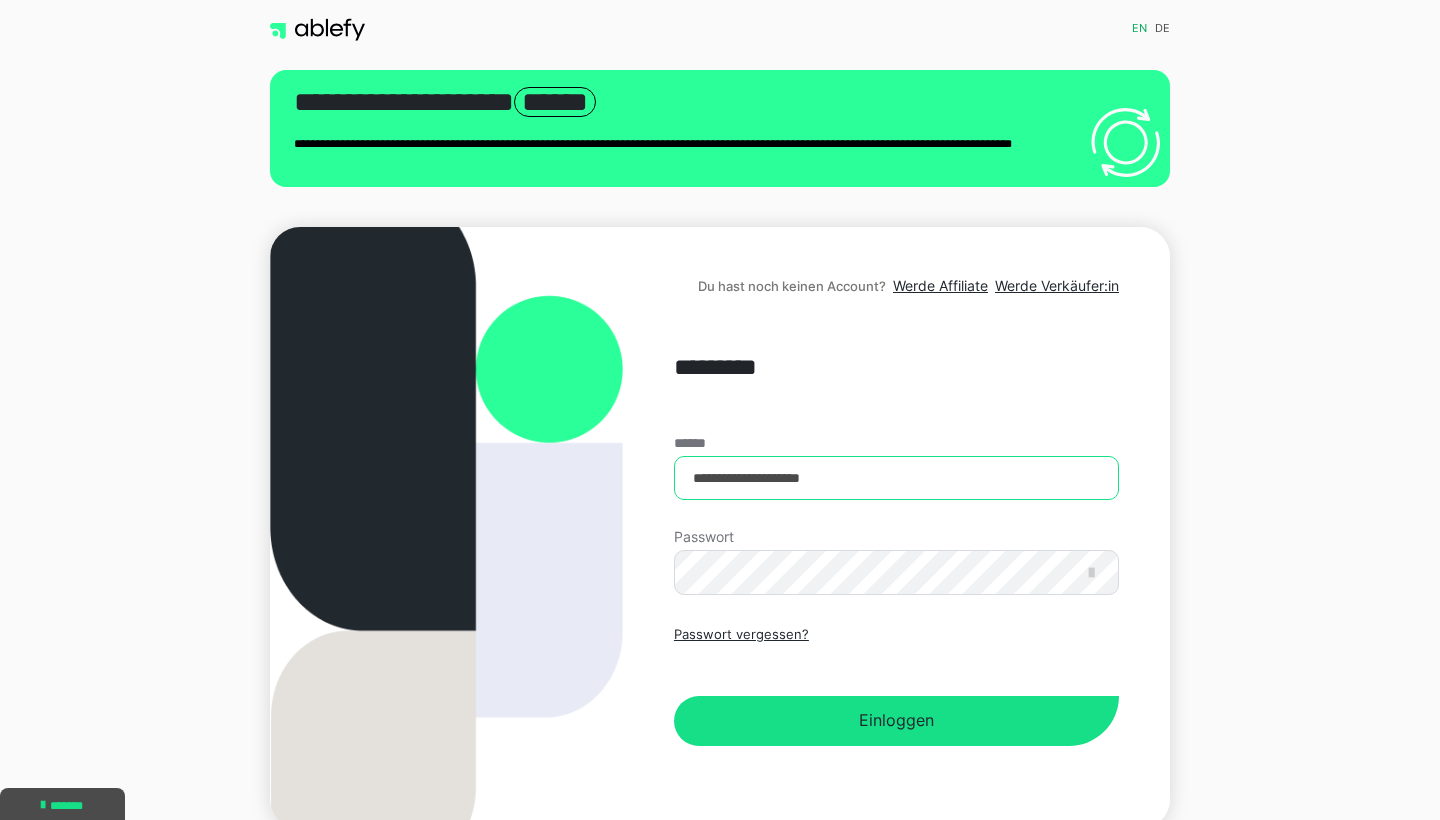 click on "**********" at bounding box center [896, 478] 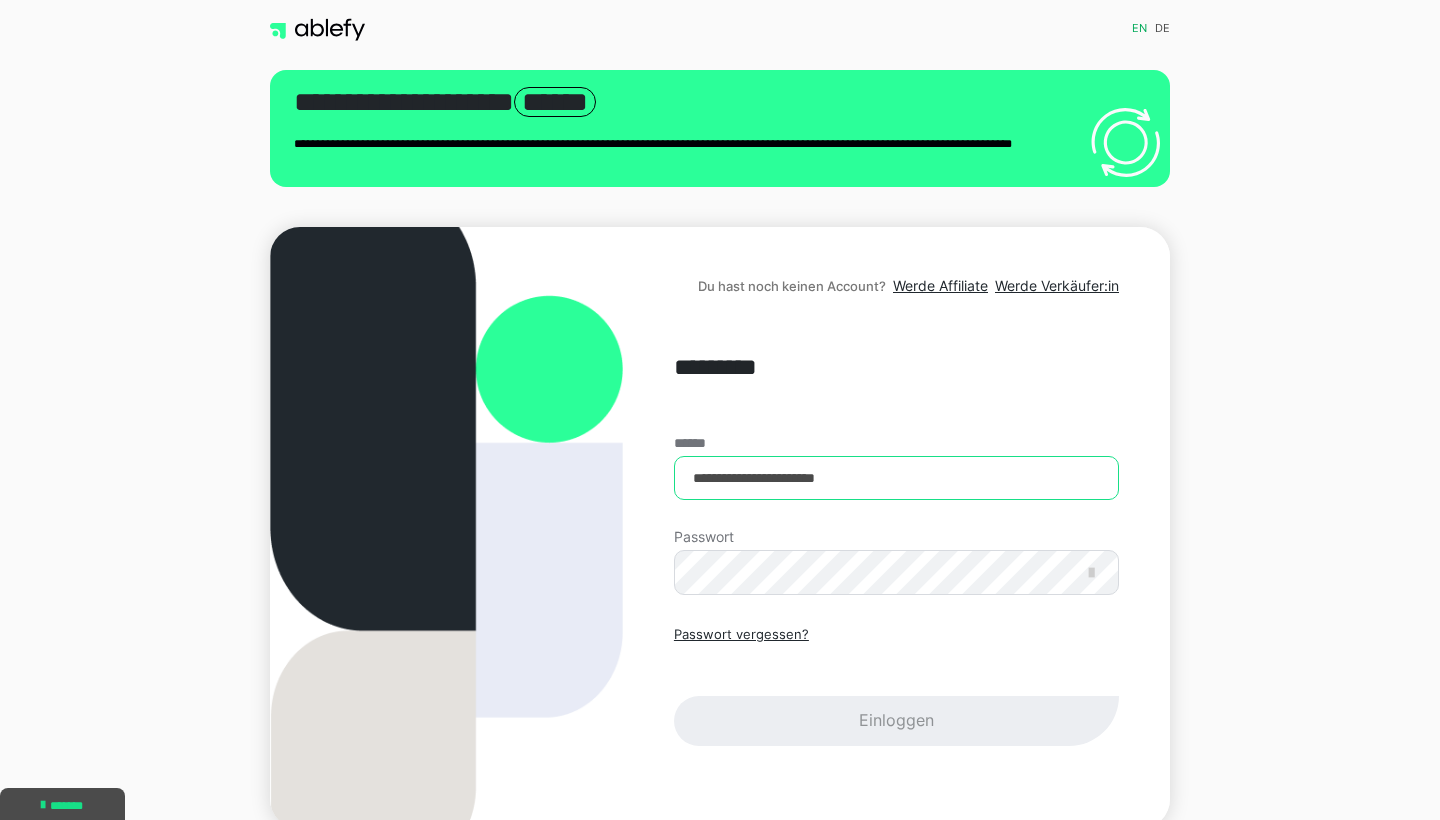 type on "**********" 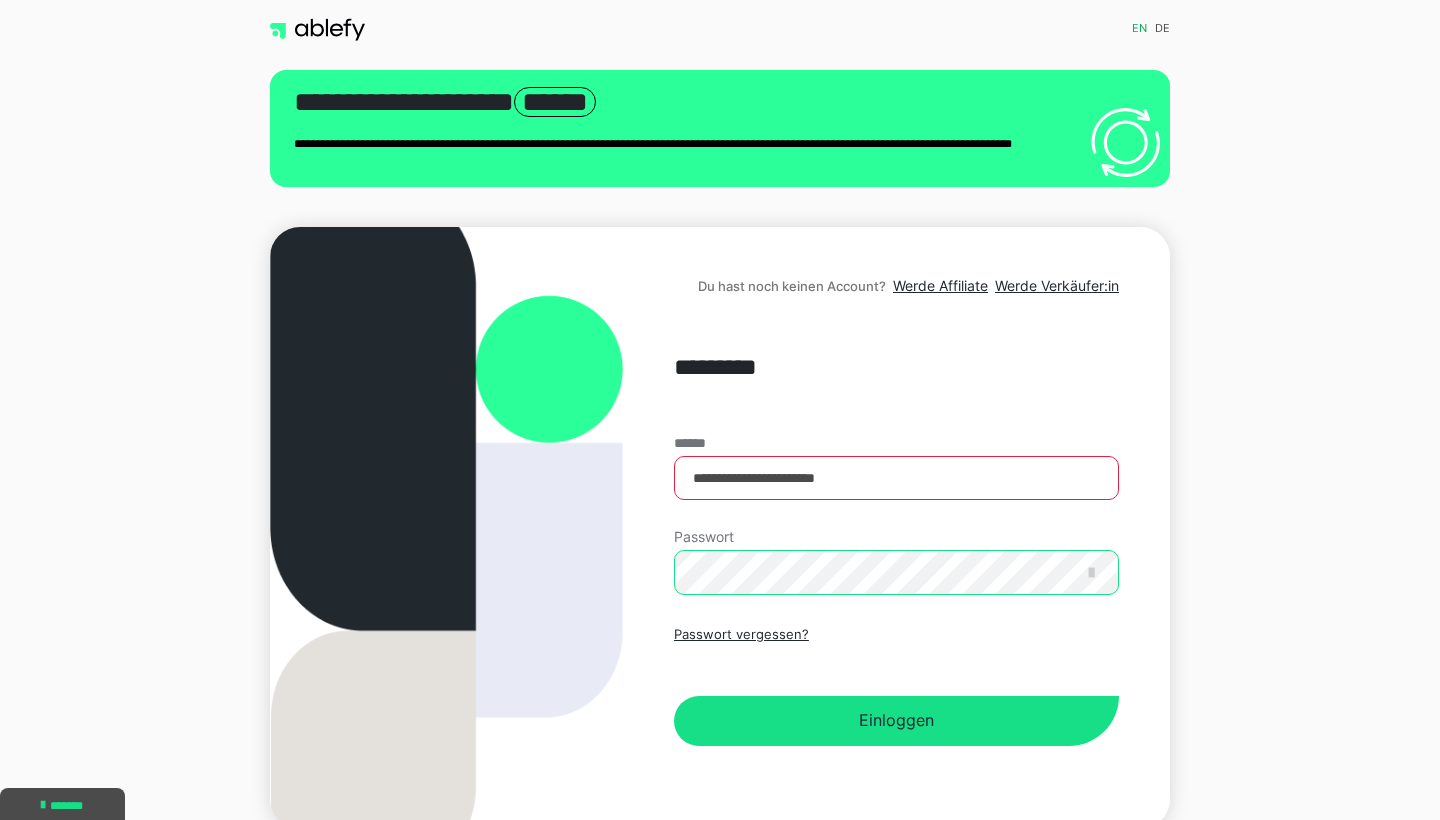 click on "Einloggen" at bounding box center (896, 721) 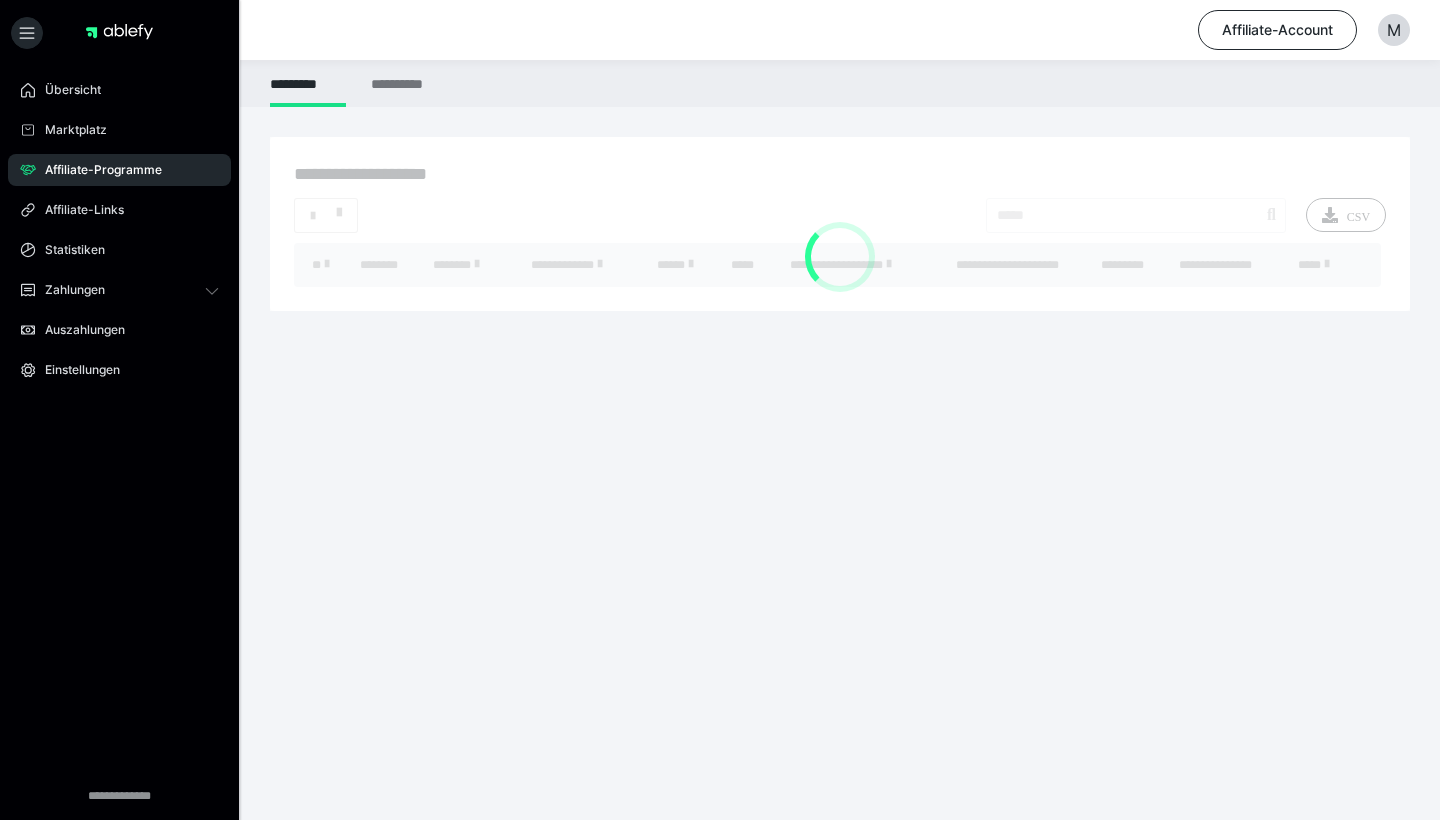 scroll, scrollTop: 0, scrollLeft: 0, axis: both 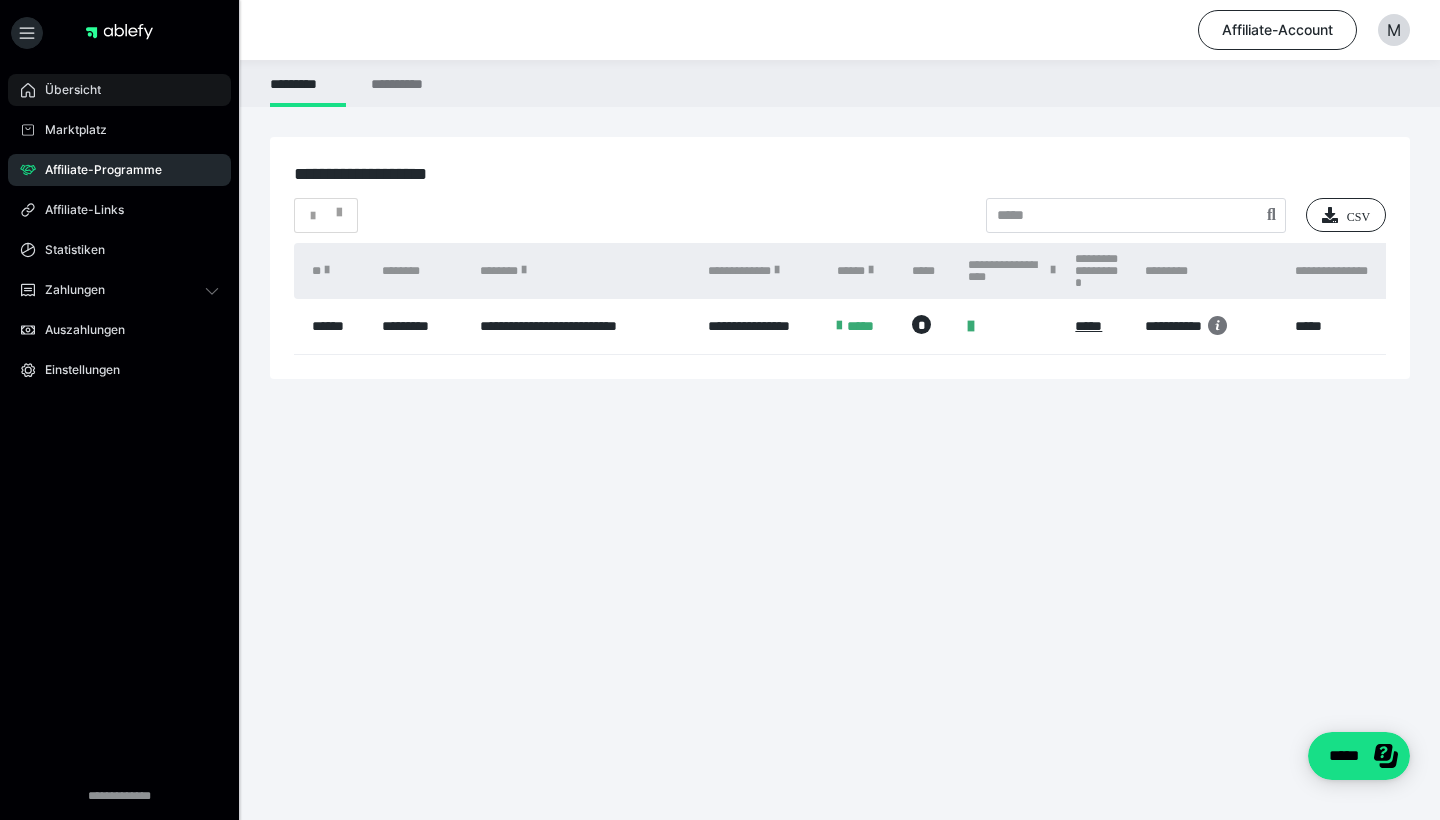 click on "Übersicht" at bounding box center (119, 90) 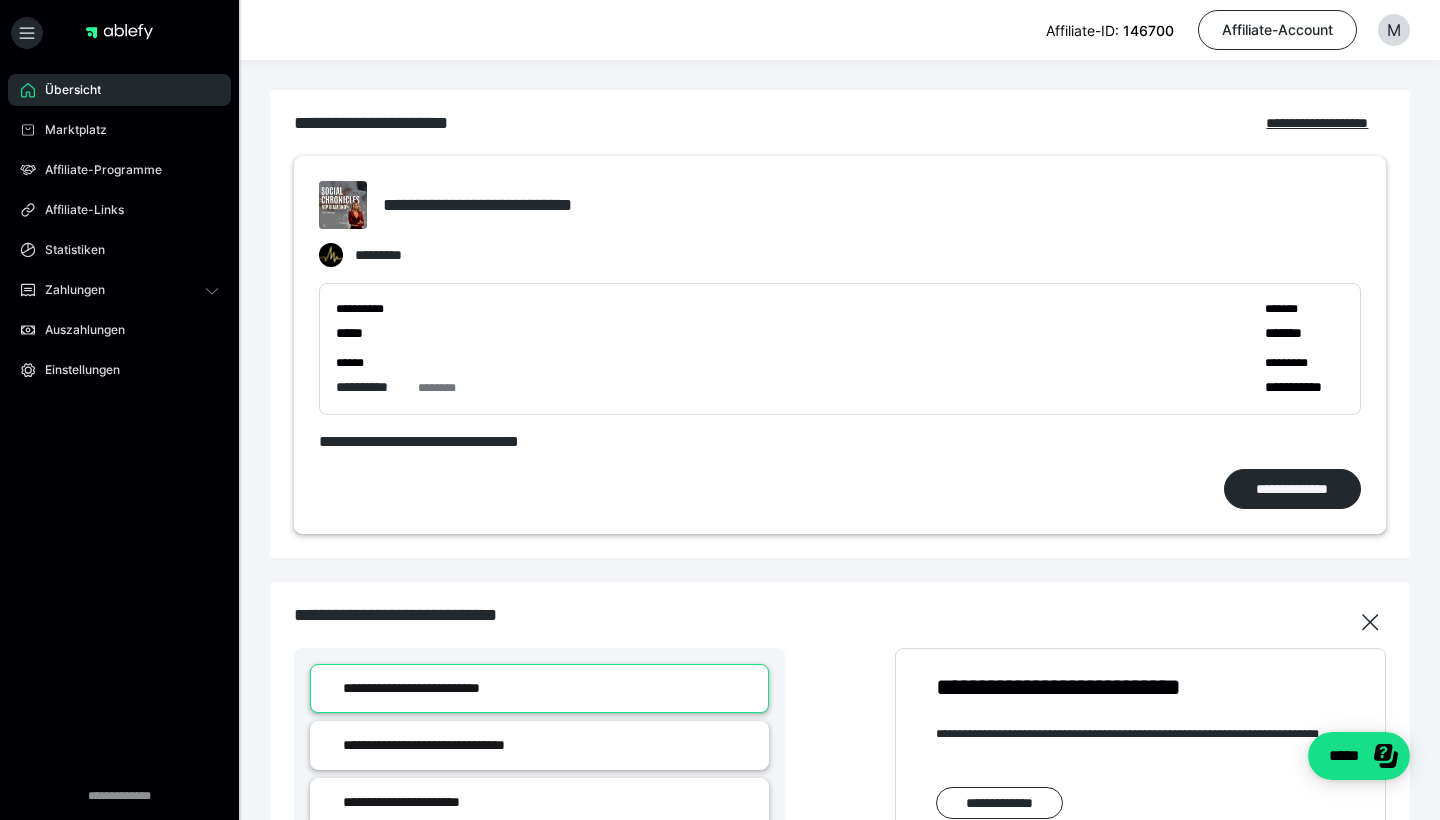 scroll, scrollTop: 0, scrollLeft: 0, axis: both 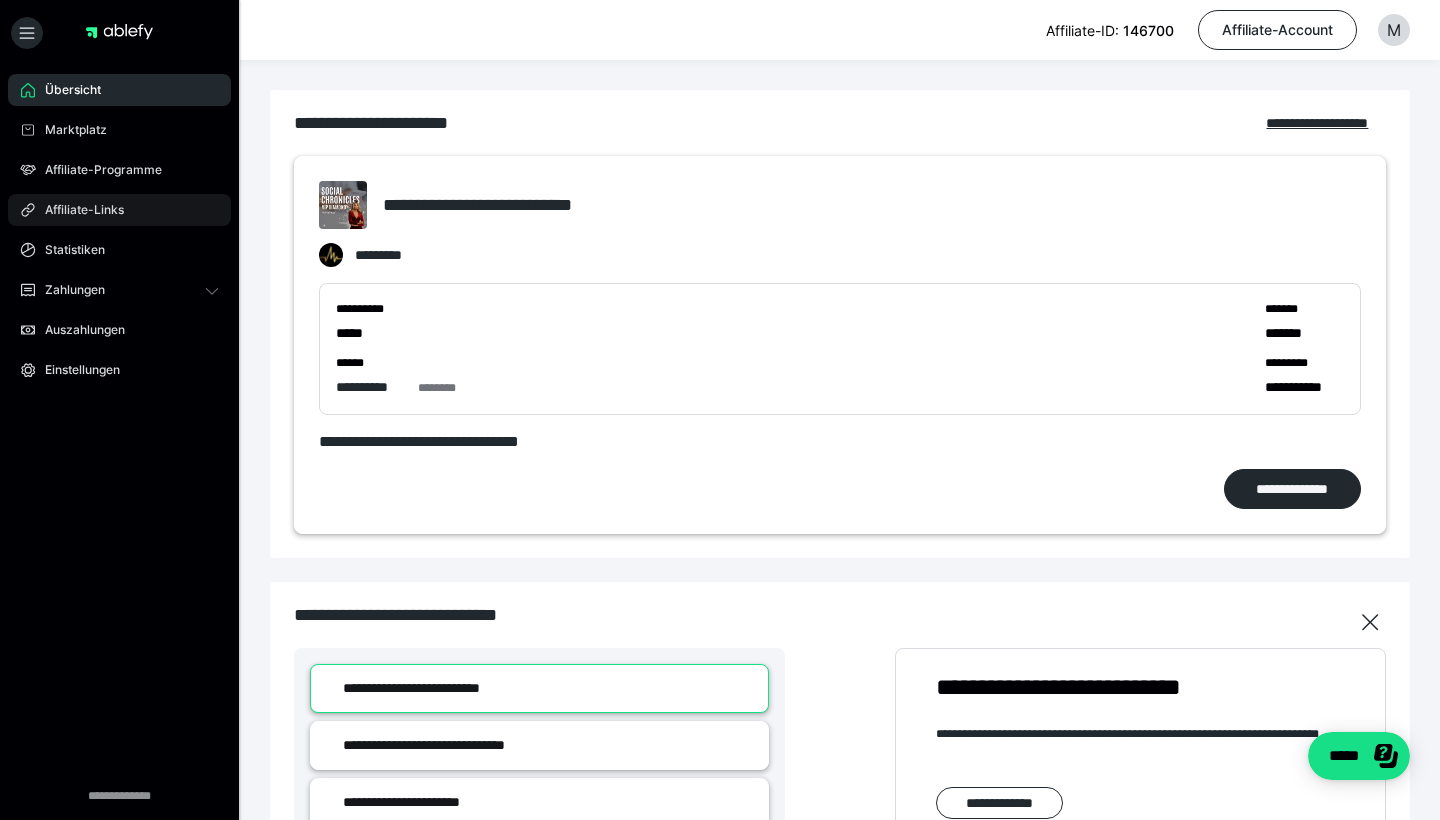 click on "Affiliate-Links" at bounding box center (77, 210) 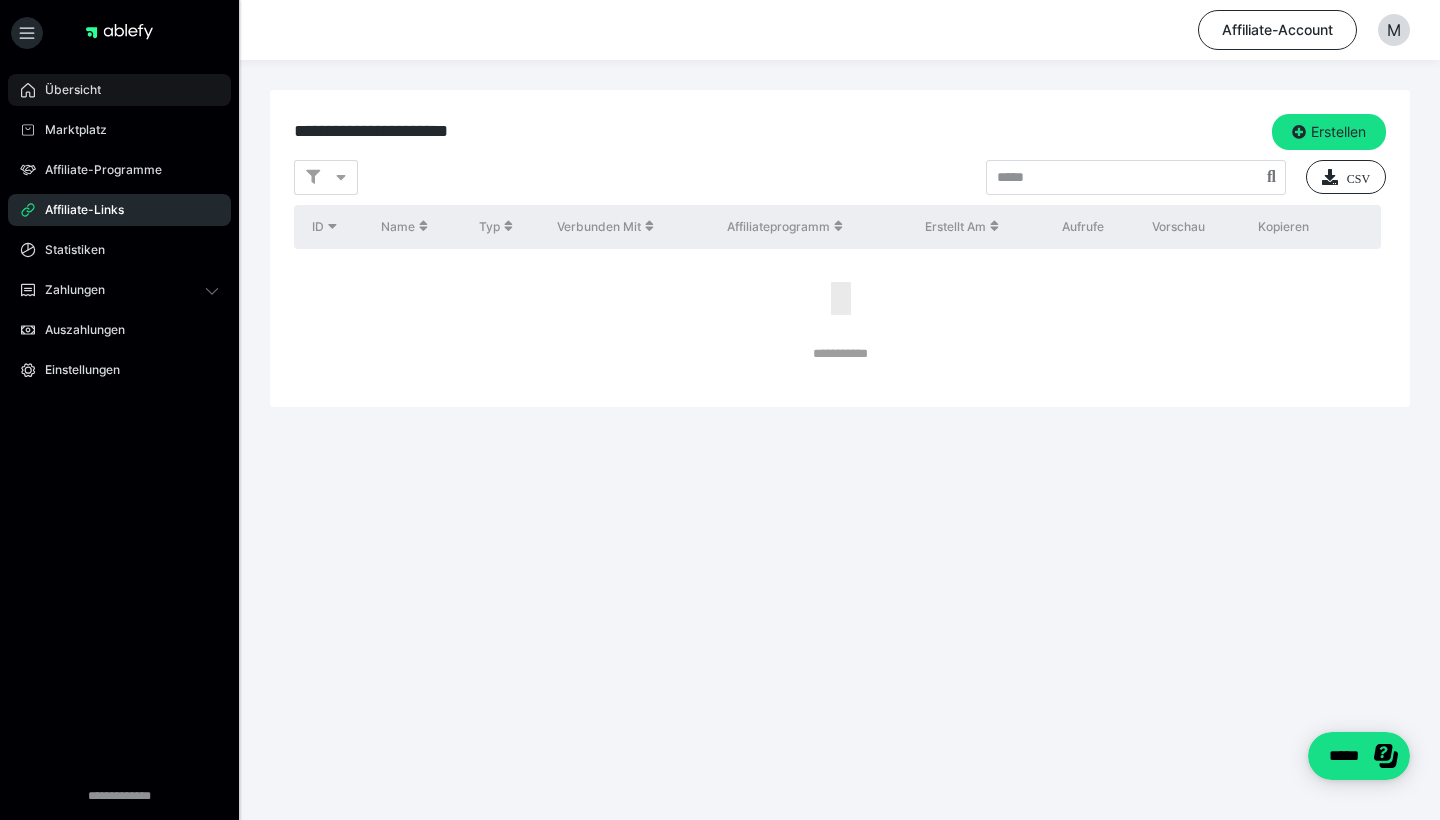 click on "Übersicht" at bounding box center [66, 90] 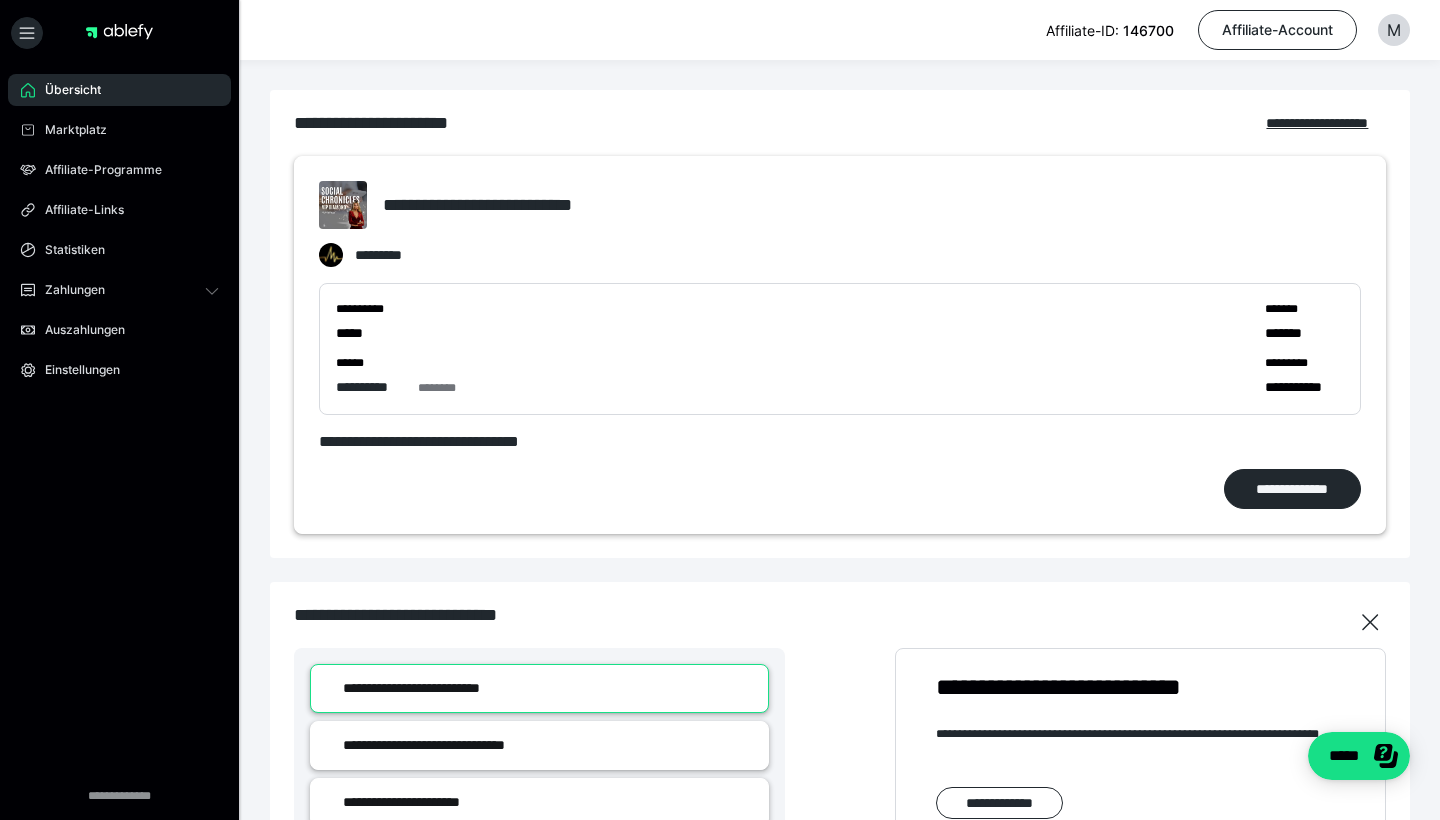 scroll, scrollTop: 0, scrollLeft: 0, axis: both 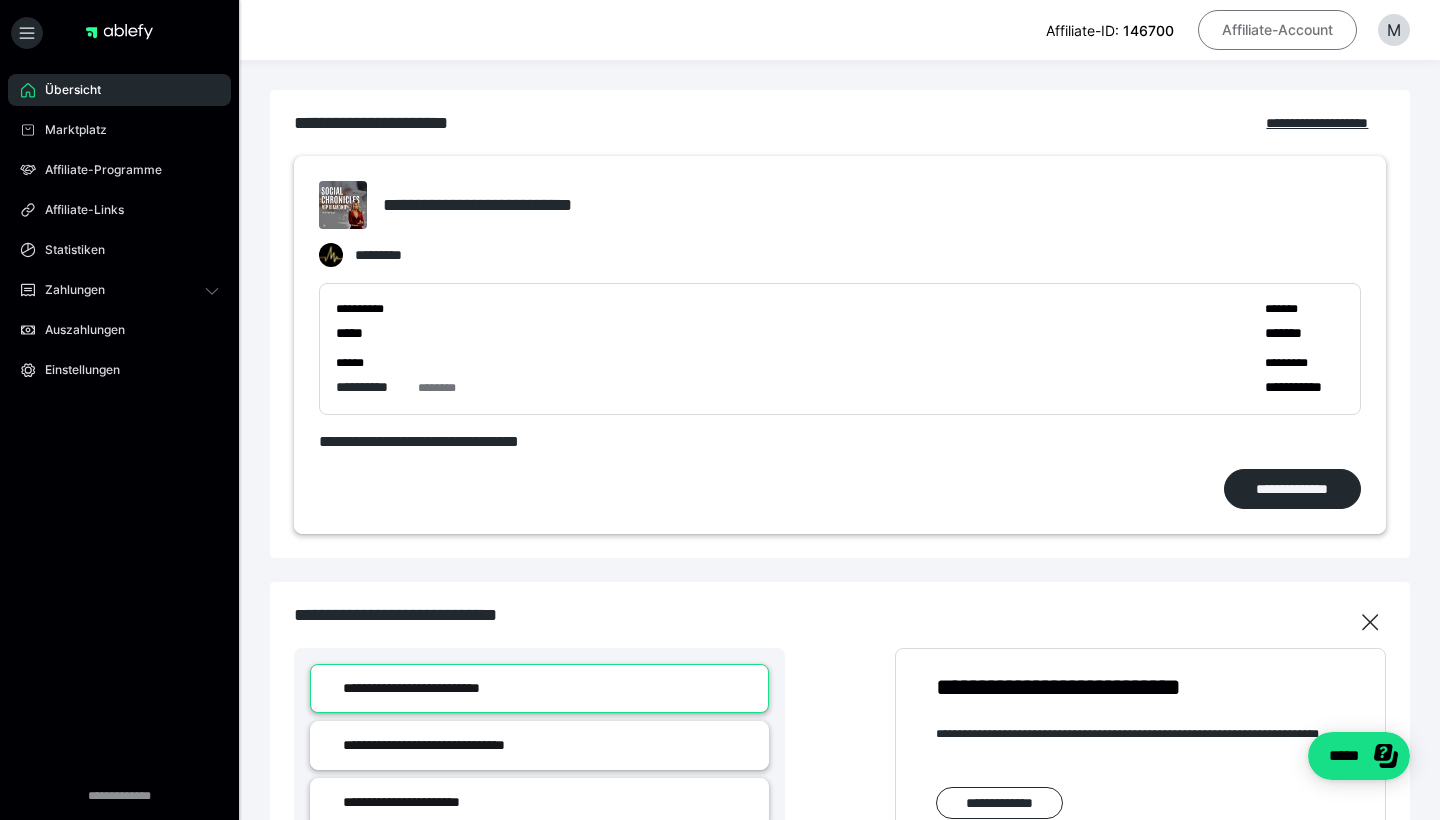 click on "Affiliate-Account" at bounding box center (1277, 30) 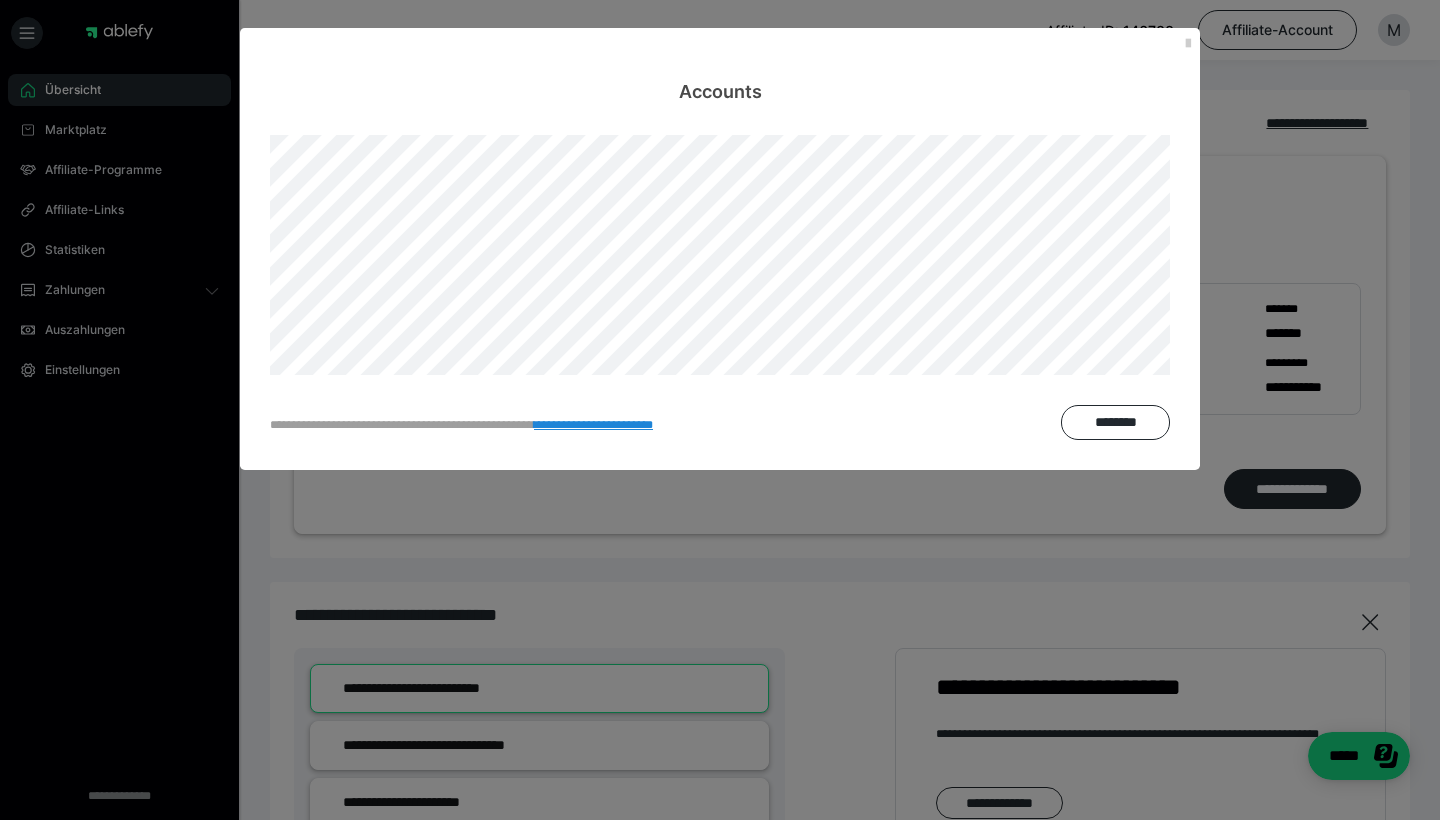 click on "**********" at bounding box center (720, 410) 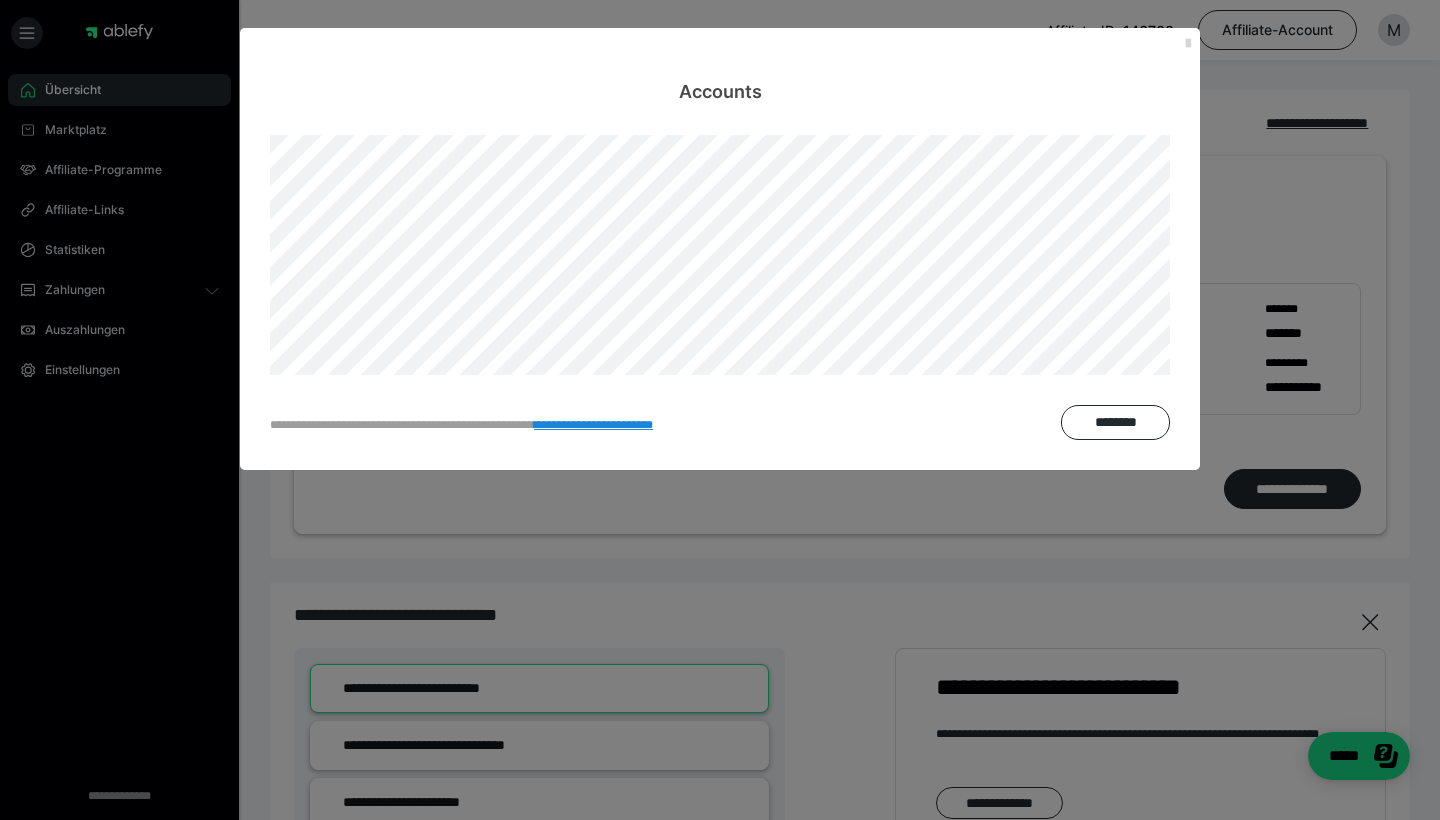 click at bounding box center [1188, 44] 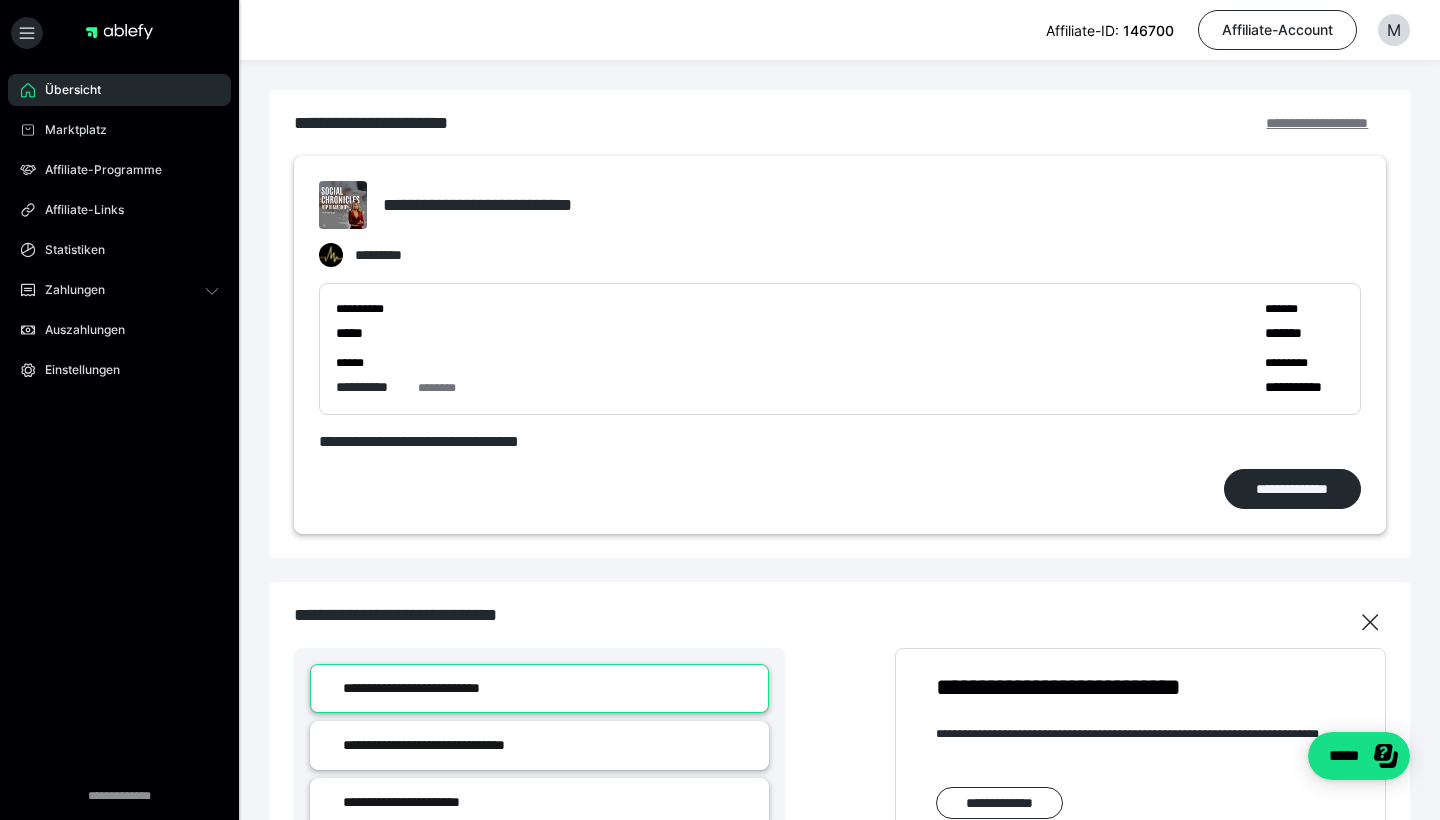 click on "**********" at bounding box center [1326, 123] 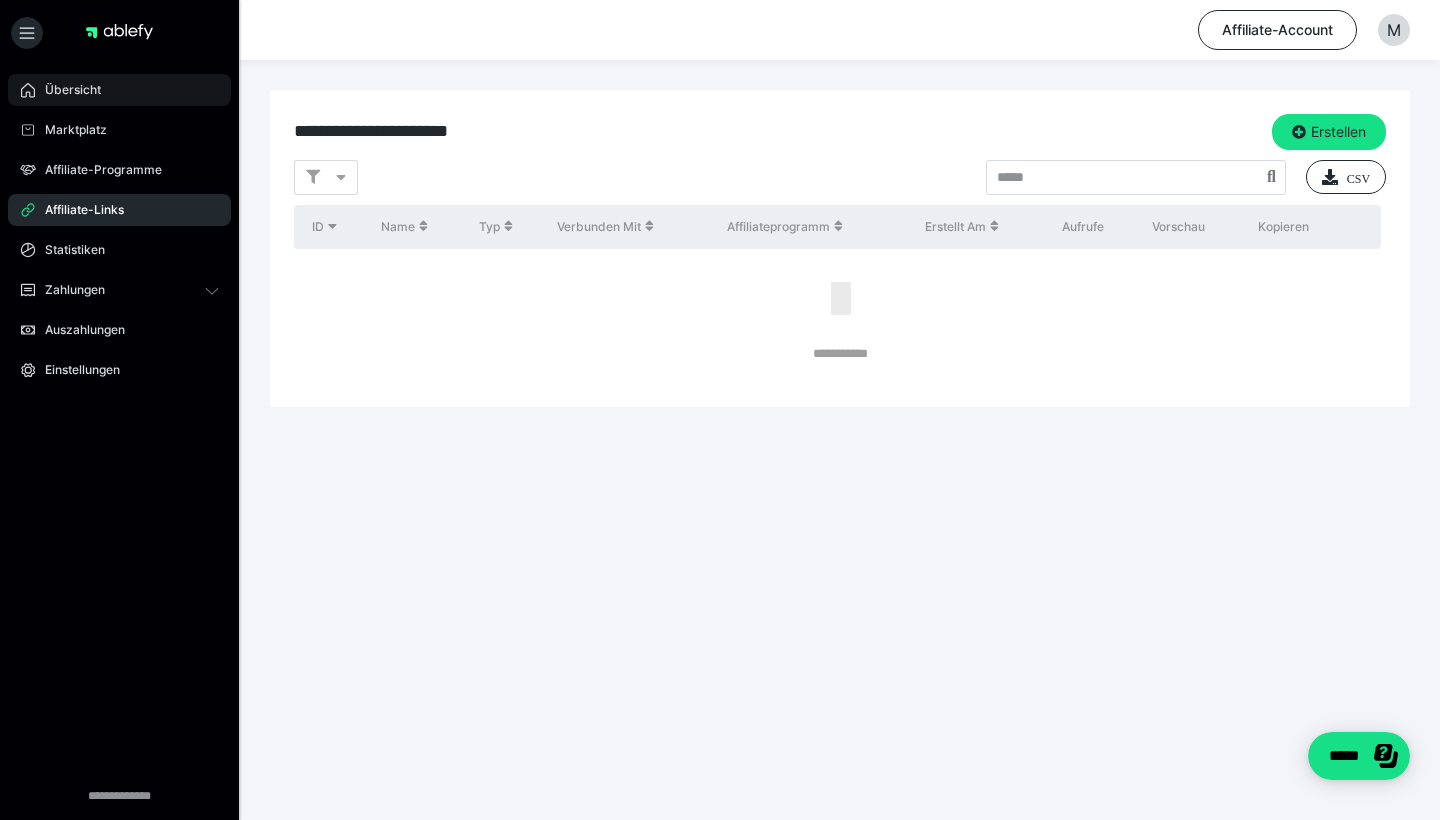 click on "Übersicht" at bounding box center (119, 90) 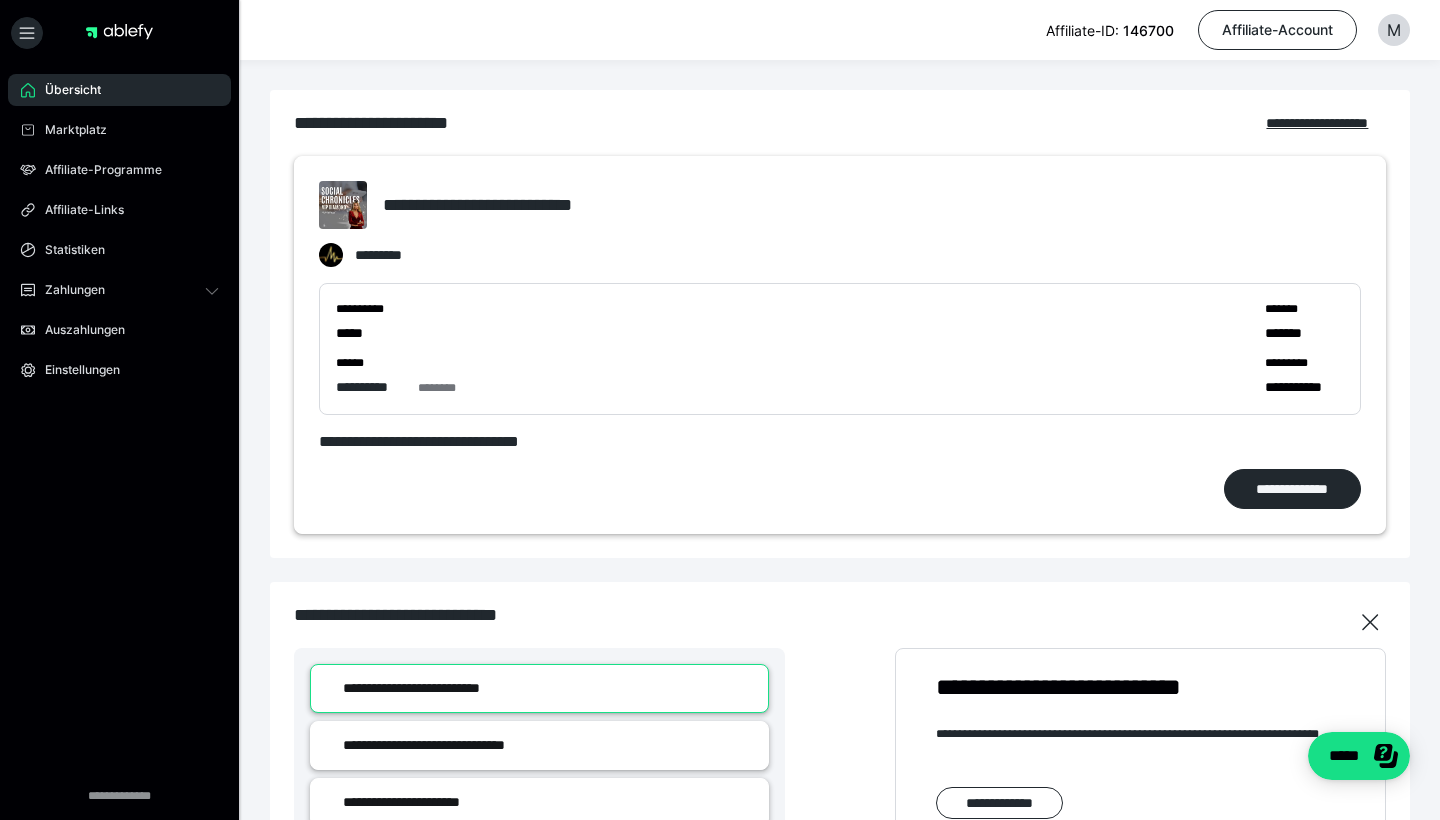 scroll, scrollTop: 0, scrollLeft: 0, axis: both 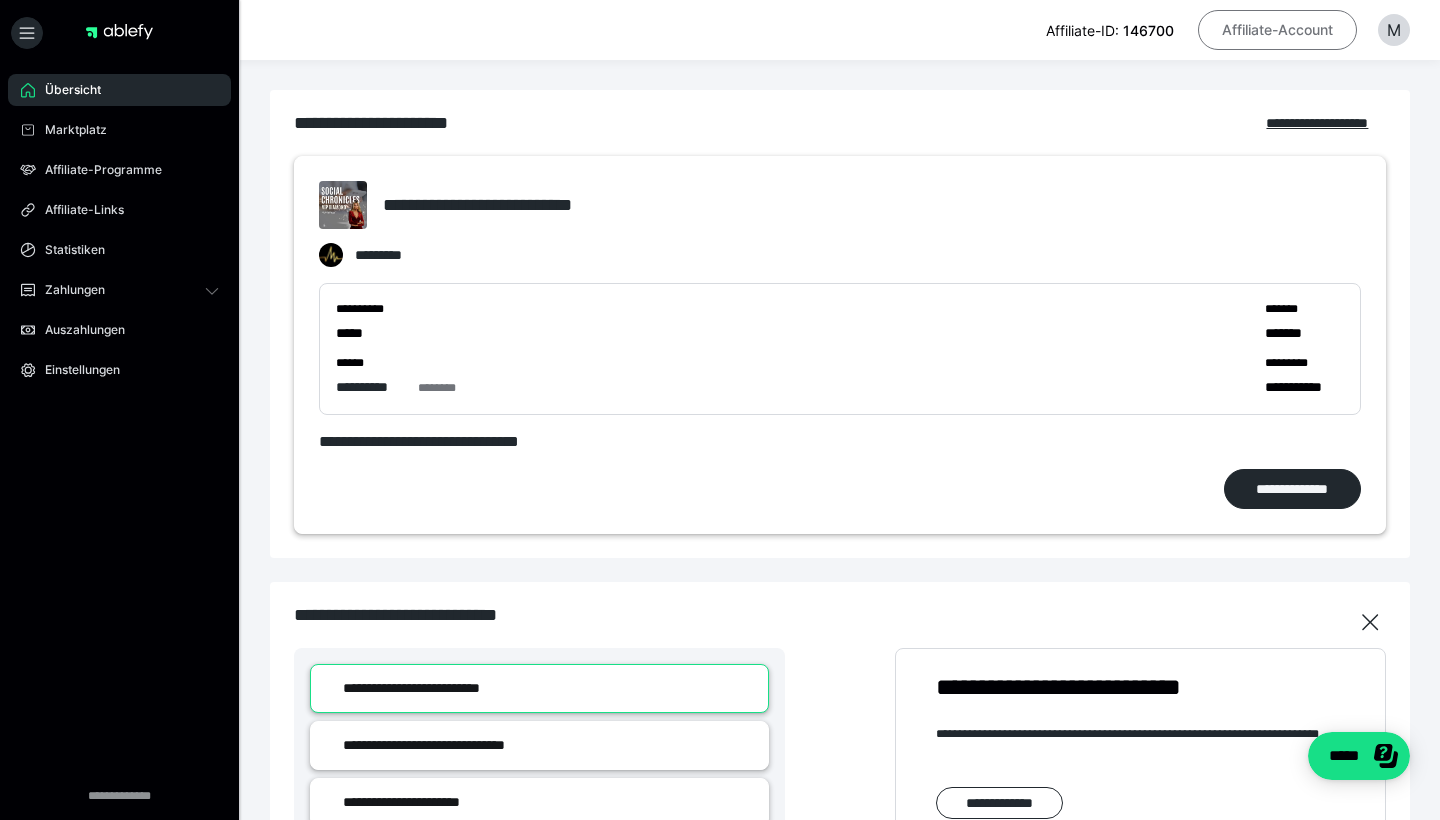 click on "Affiliate-Account" at bounding box center [1277, 30] 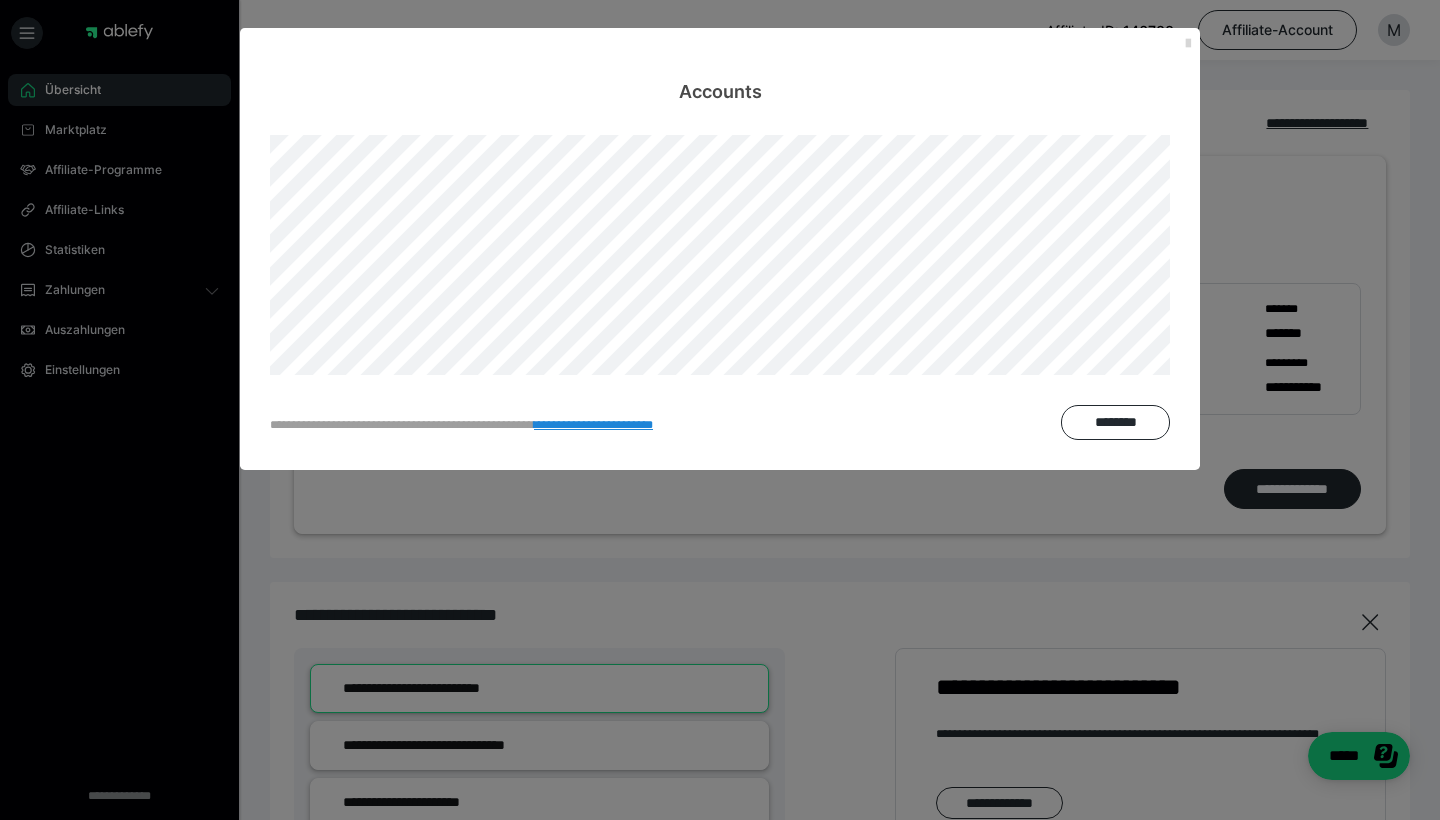 click at bounding box center (1188, 44) 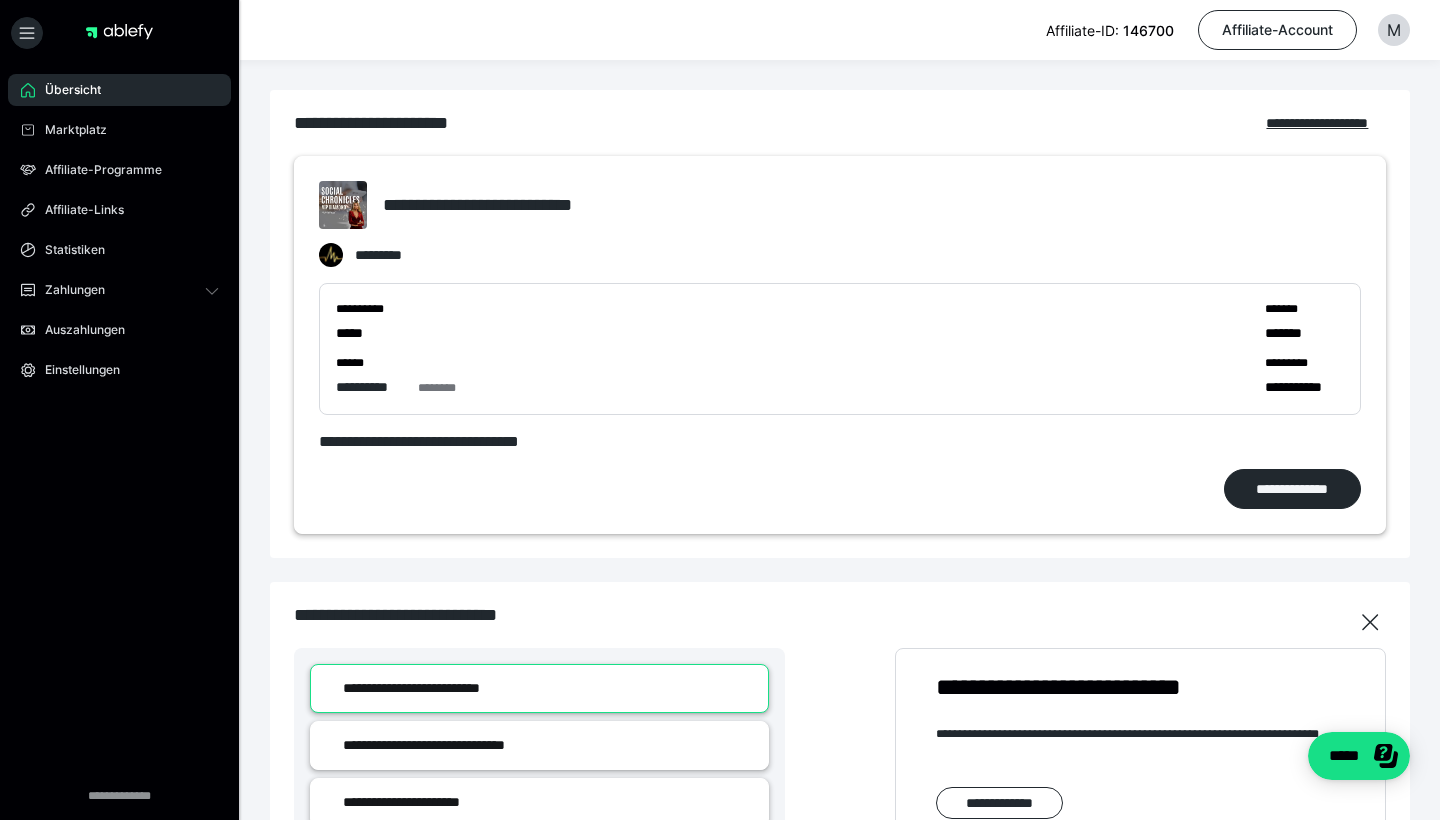 click on "**********" at bounding box center [840, 349] 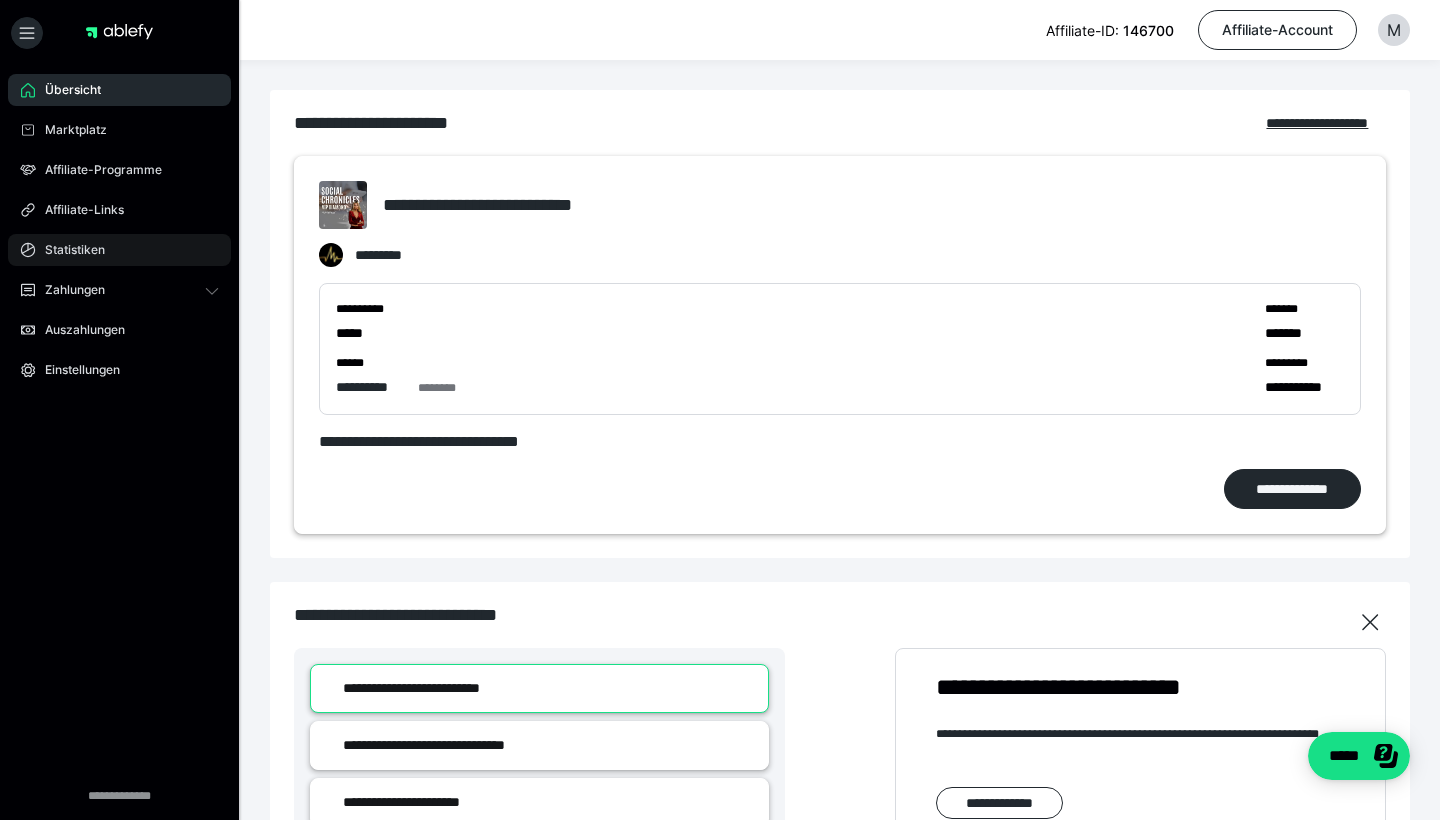 click on "Statistiken" at bounding box center [119, 250] 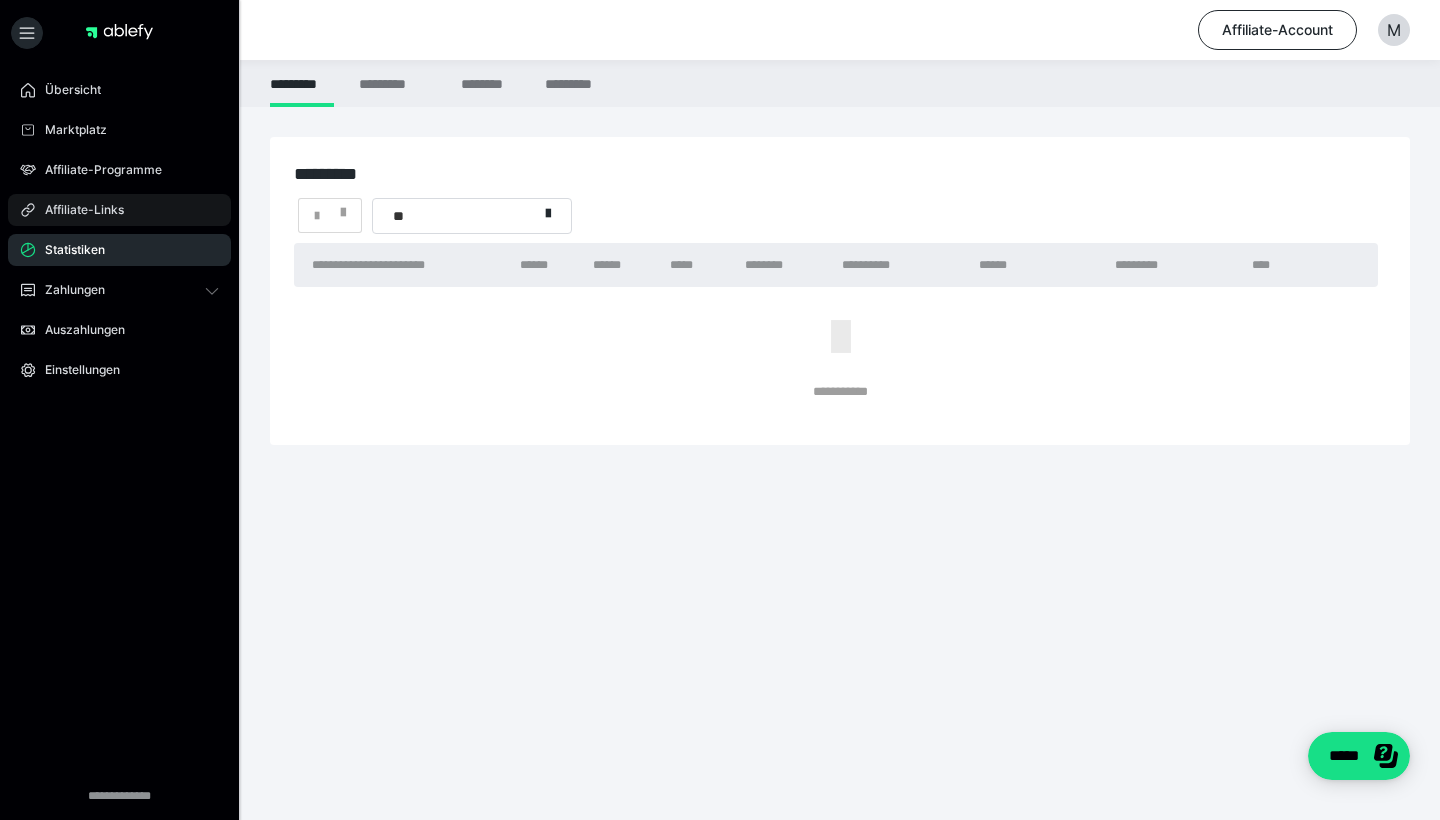 click on "Affiliate-Links" at bounding box center [119, 210] 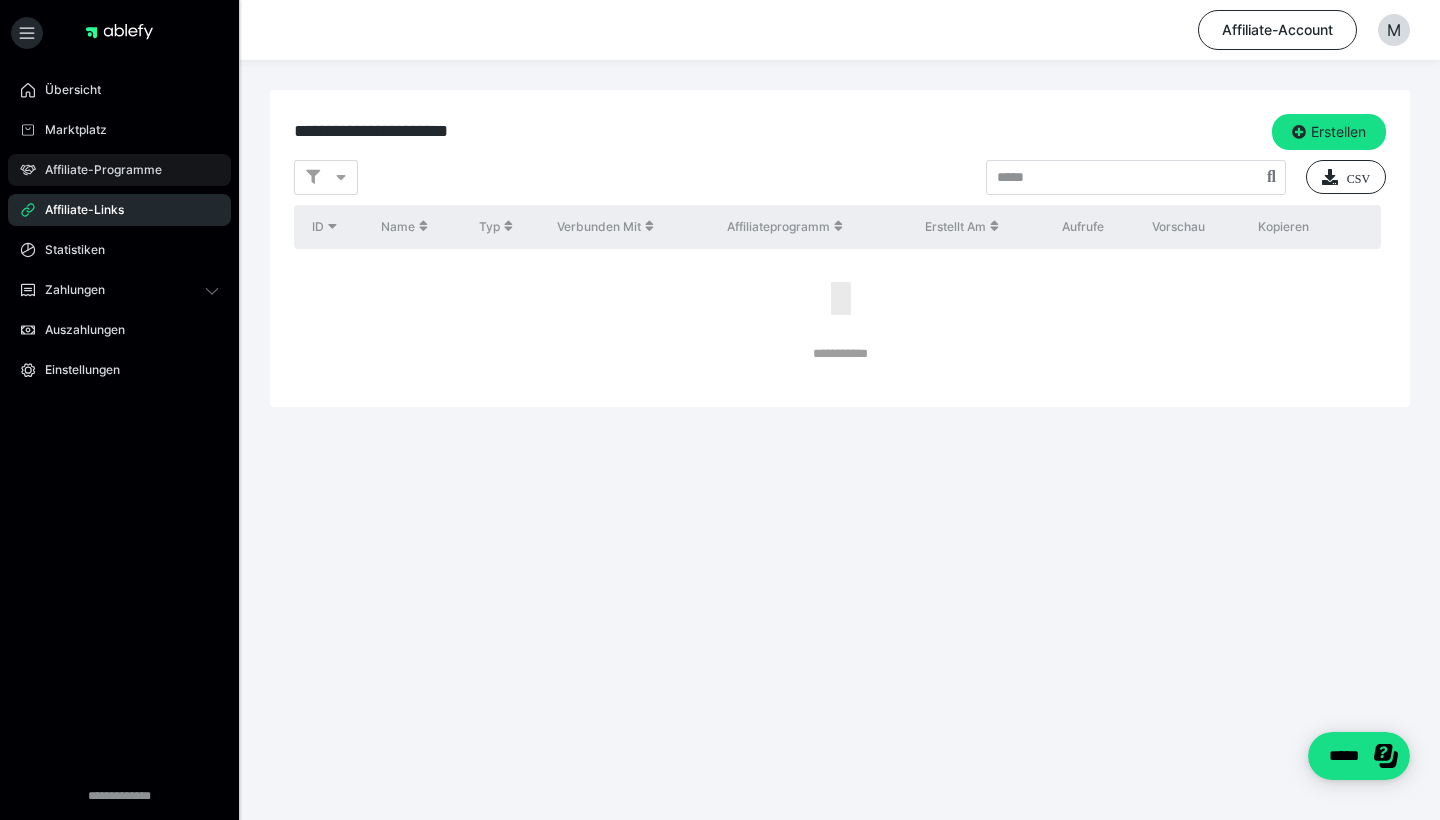 click on "Affiliate-Programme" at bounding box center (96, 170) 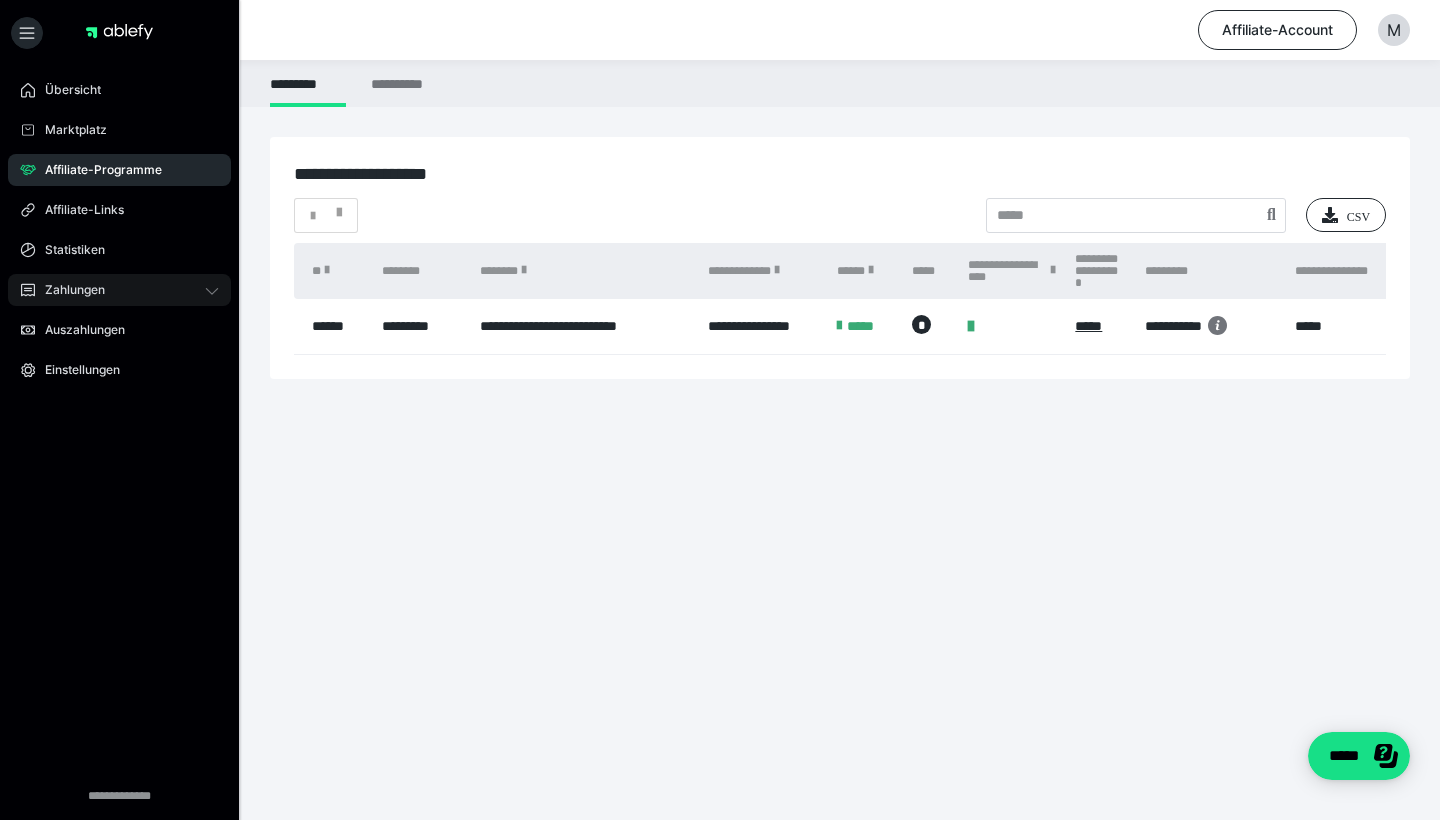 click on "Zahlungen" at bounding box center [119, 290] 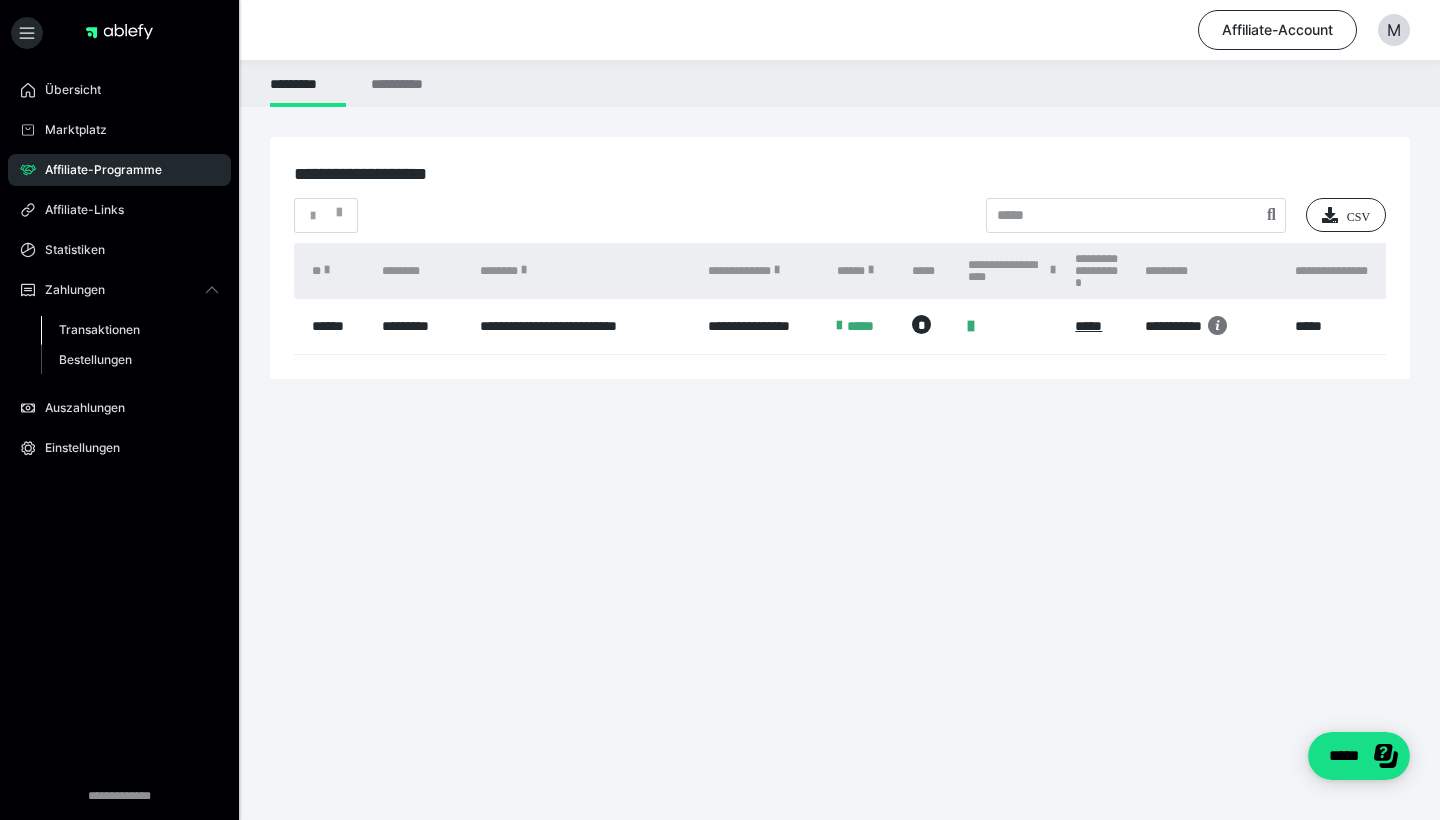 click on "Transaktionen" at bounding box center (99, 329) 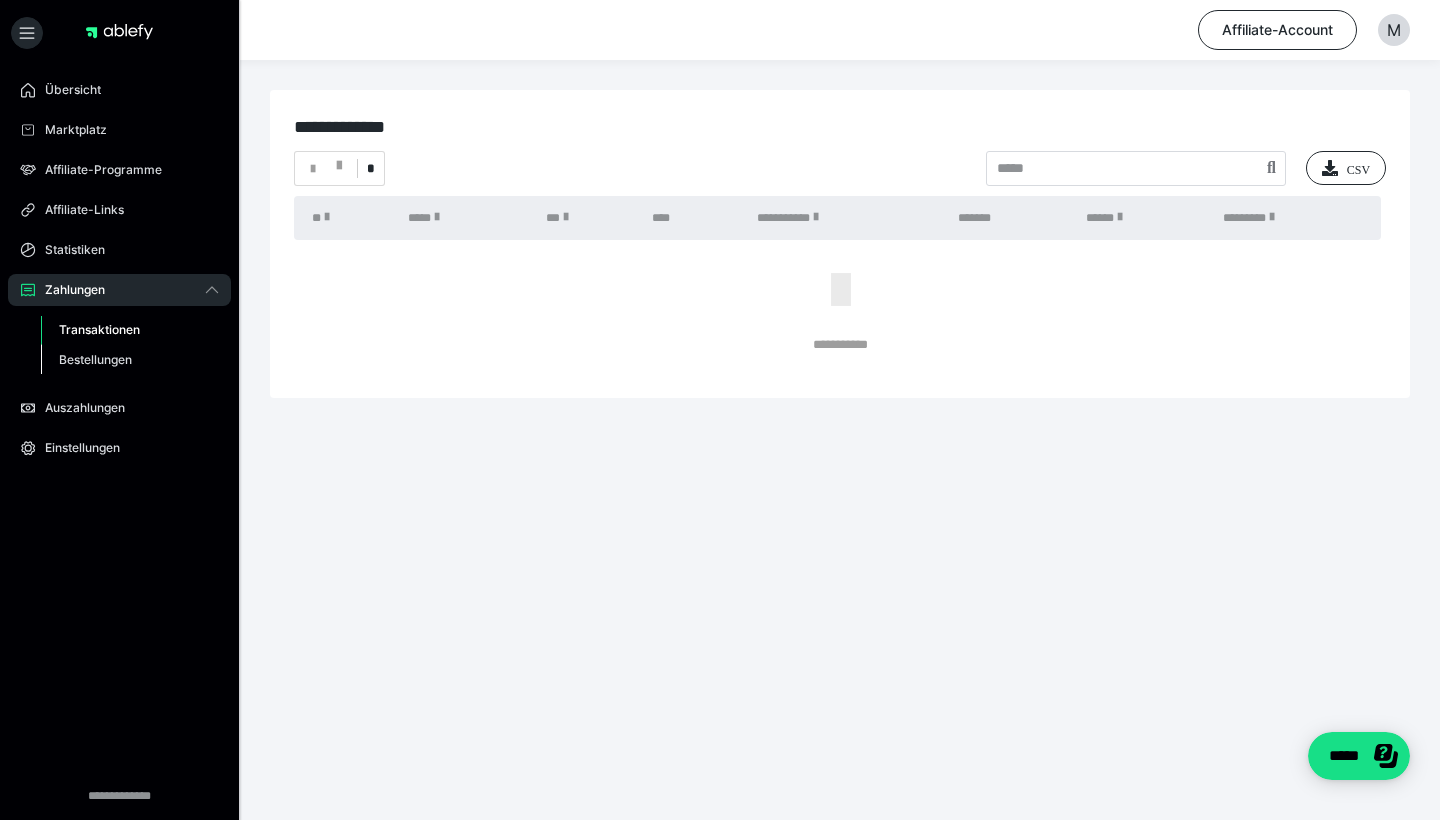 click on "Bestellungen" at bounding box center [95, 359] 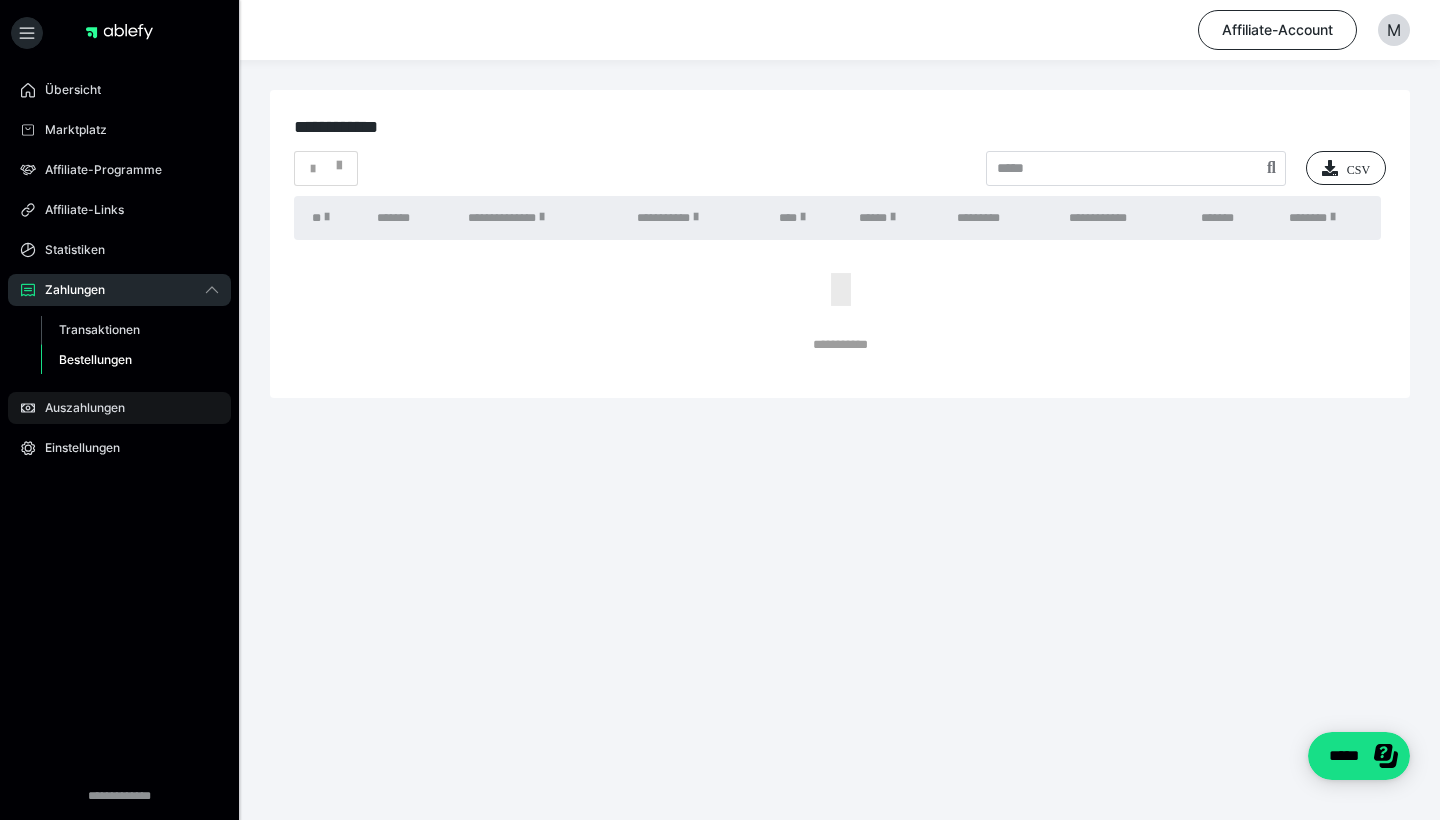 click on "Auszahlungen" at bounding box center [78, 408] 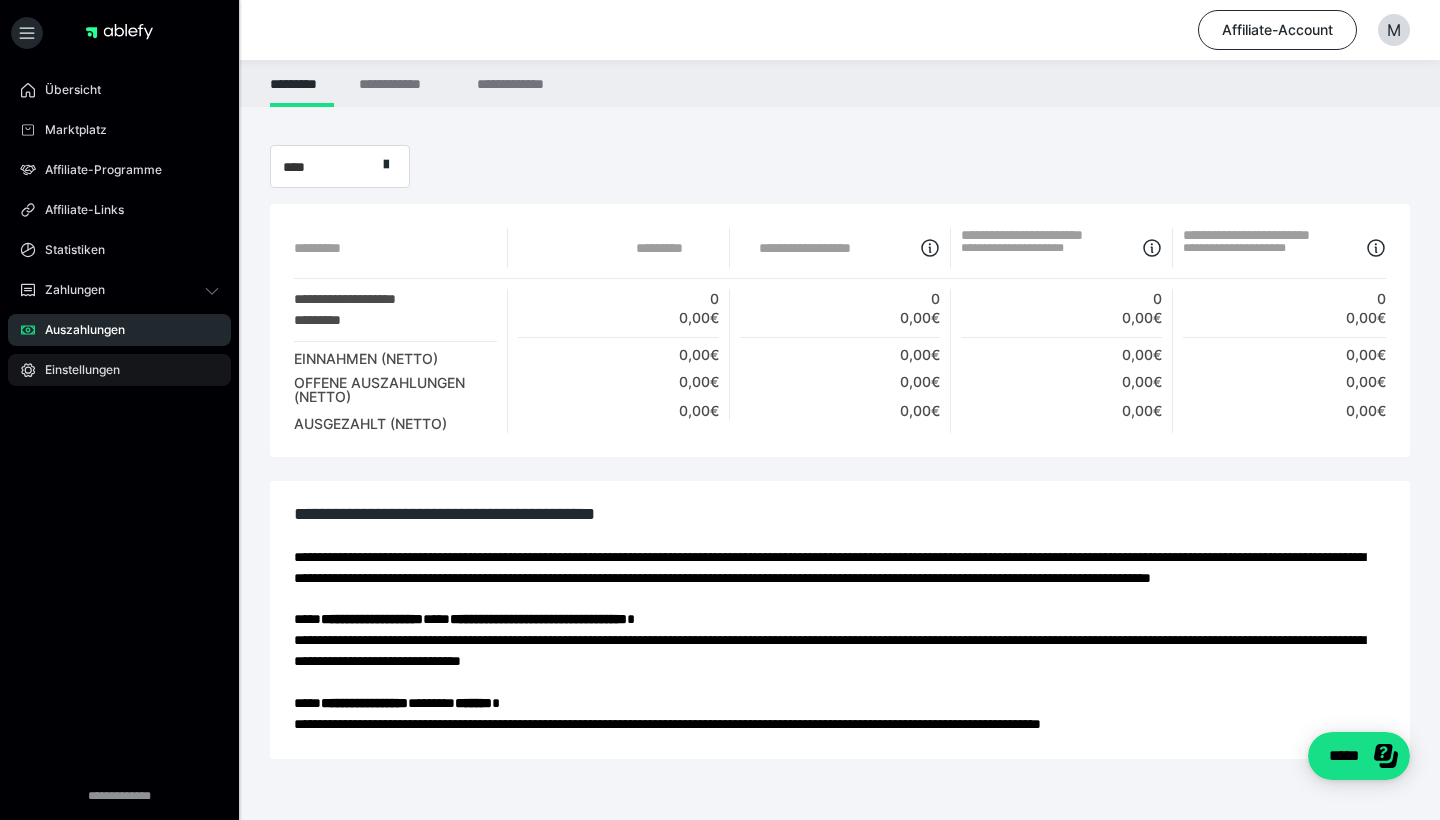 scroll, scrollTop: 0, scrollLeft: 0, axis: both 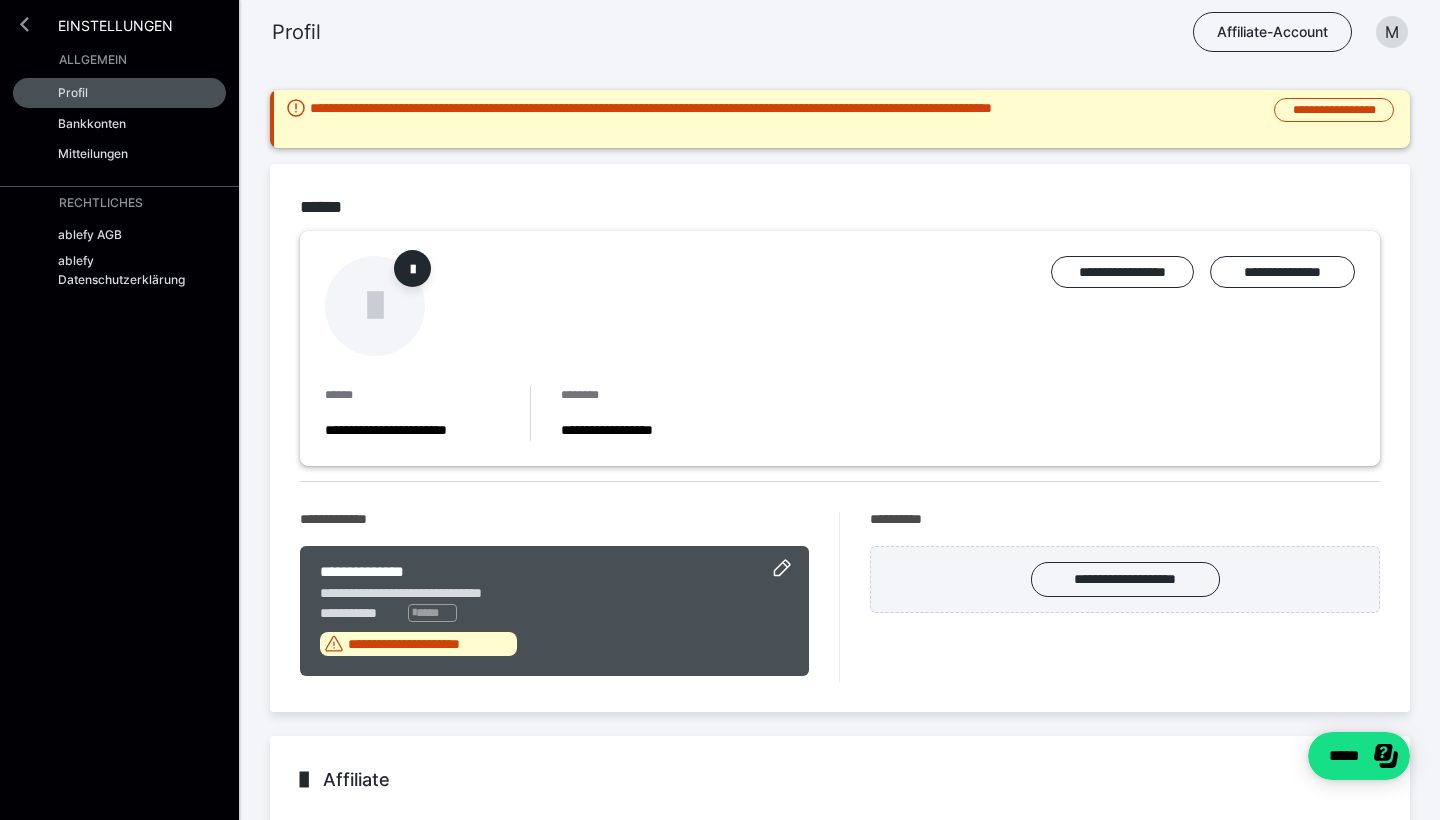 click at bounding box center (24, 24) 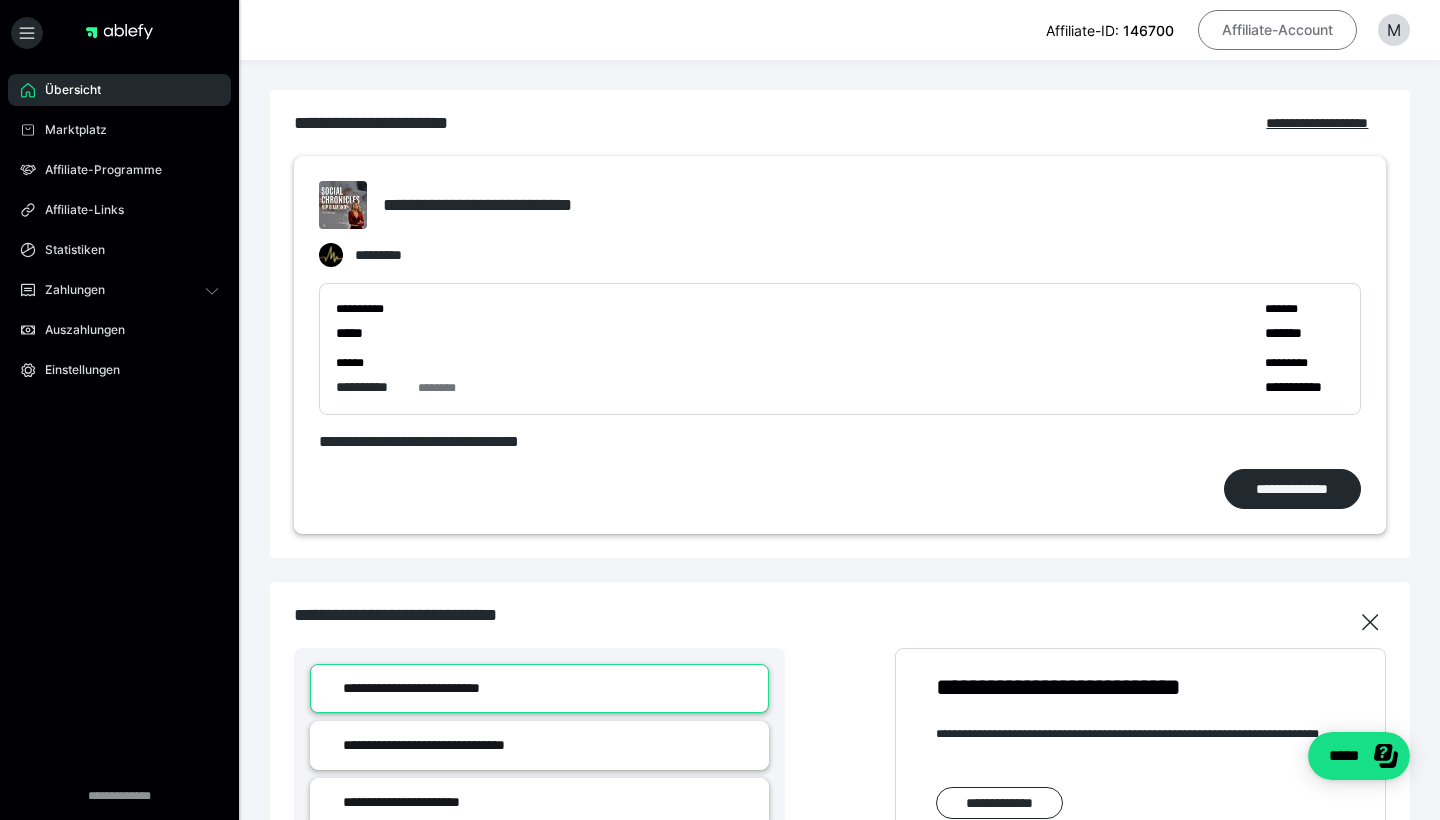 scroll, scrollTop: 0, scrollLeft: 0, axis: both 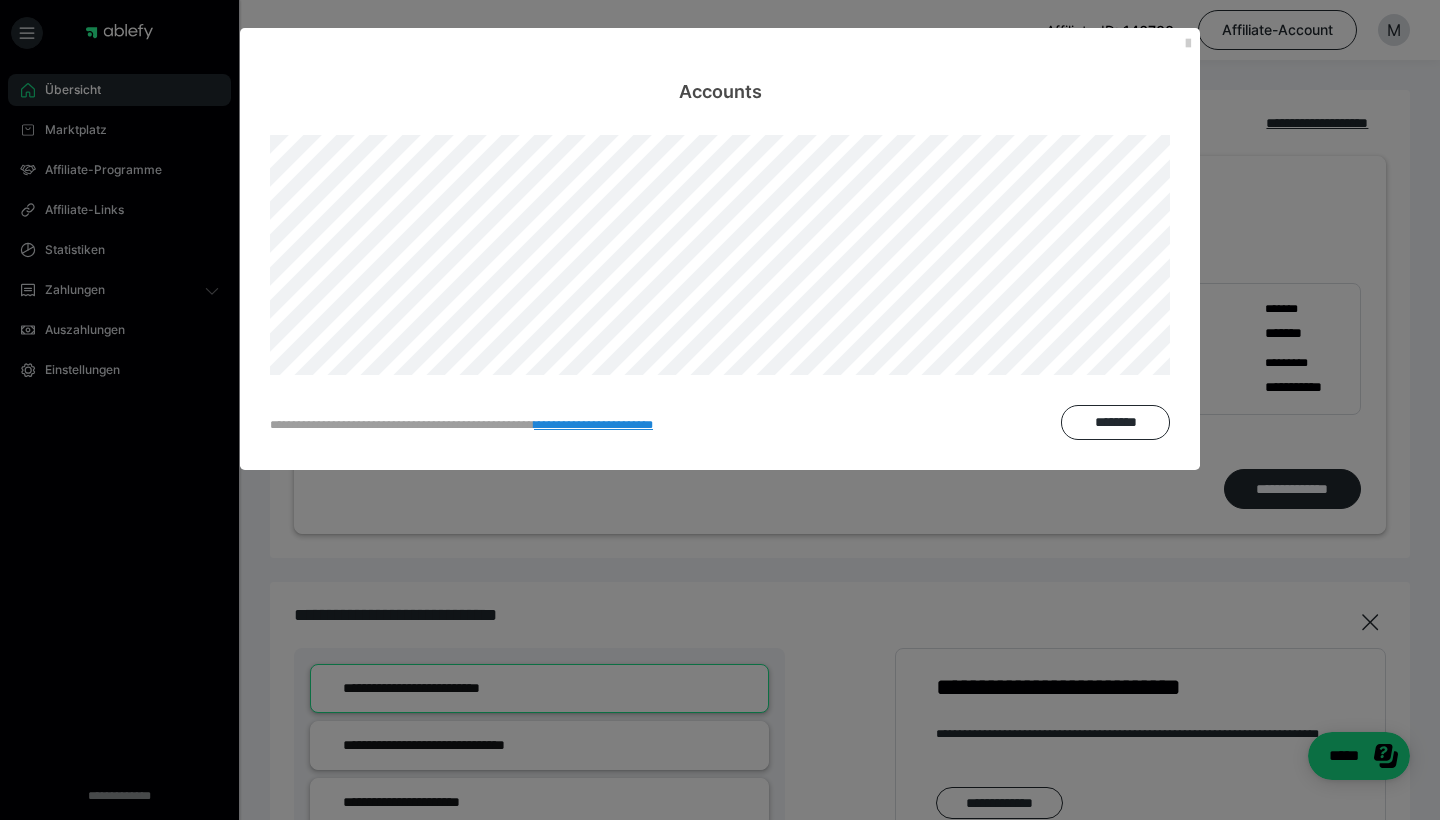 click on "**********" at bounding box center (720, 410) 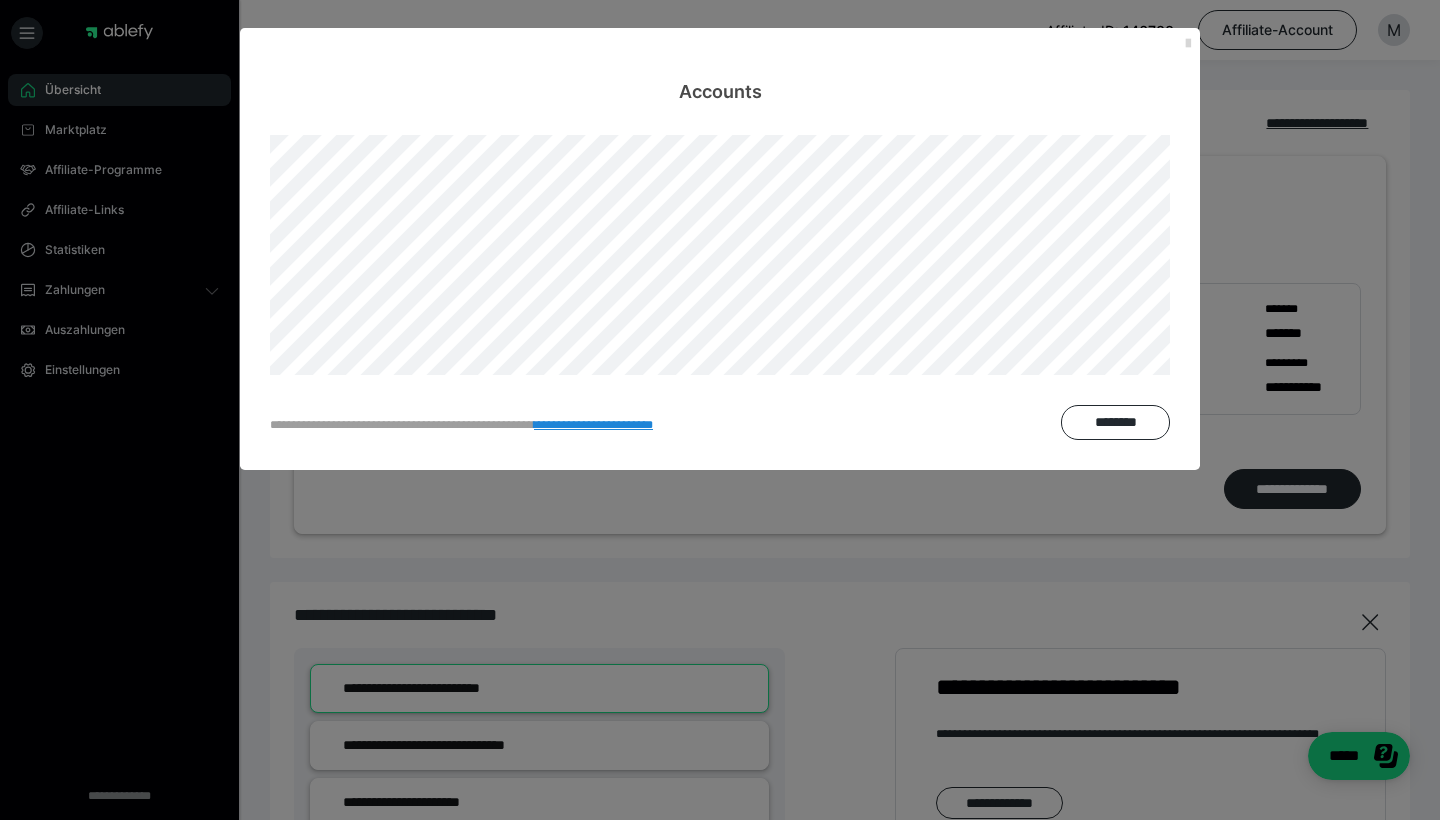 click at bounding box center [1188, 44] 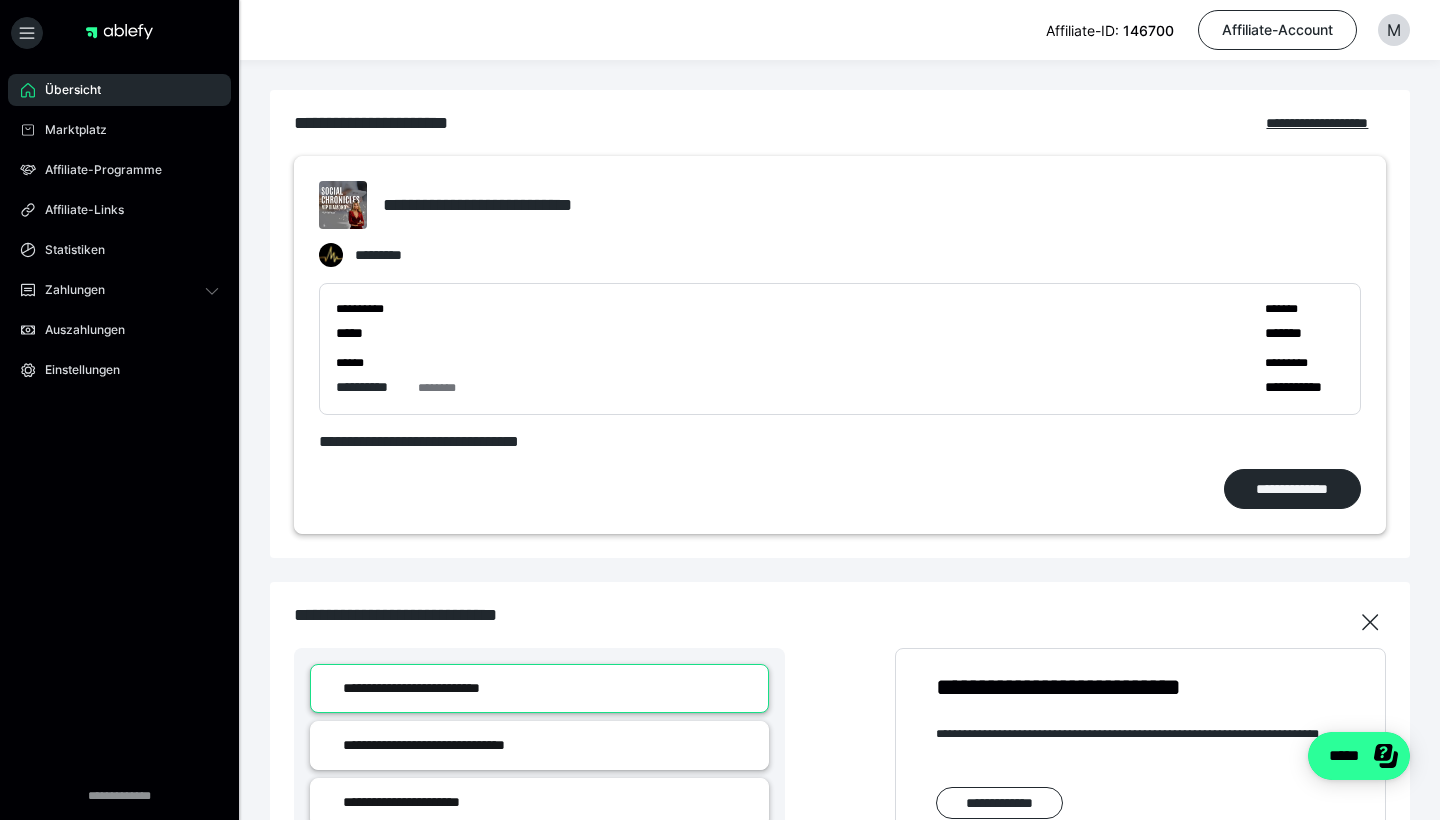 click on "*****" at bounding box center (1359, 756) 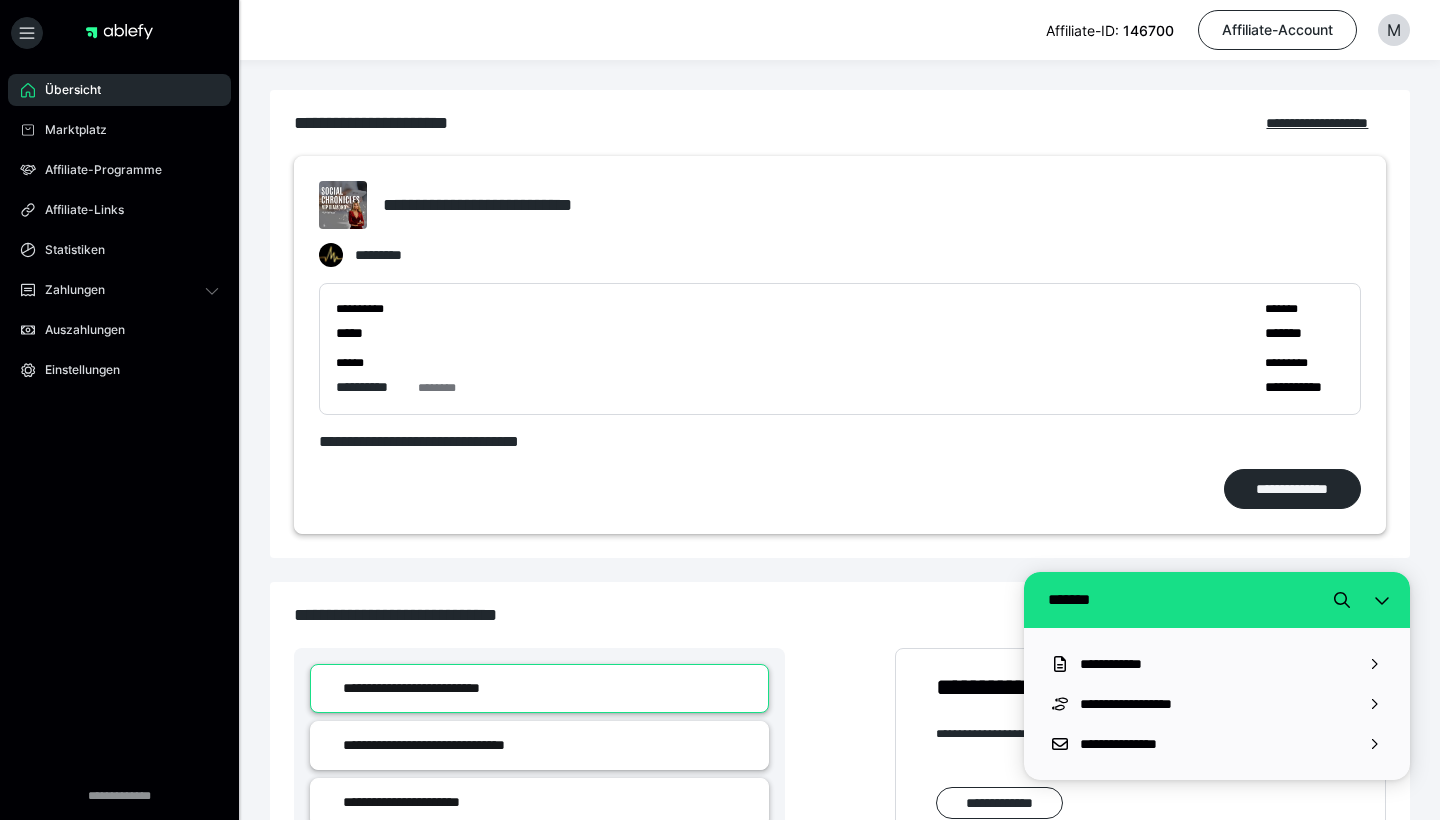 click on "**********" at bounding box center [840, 627] 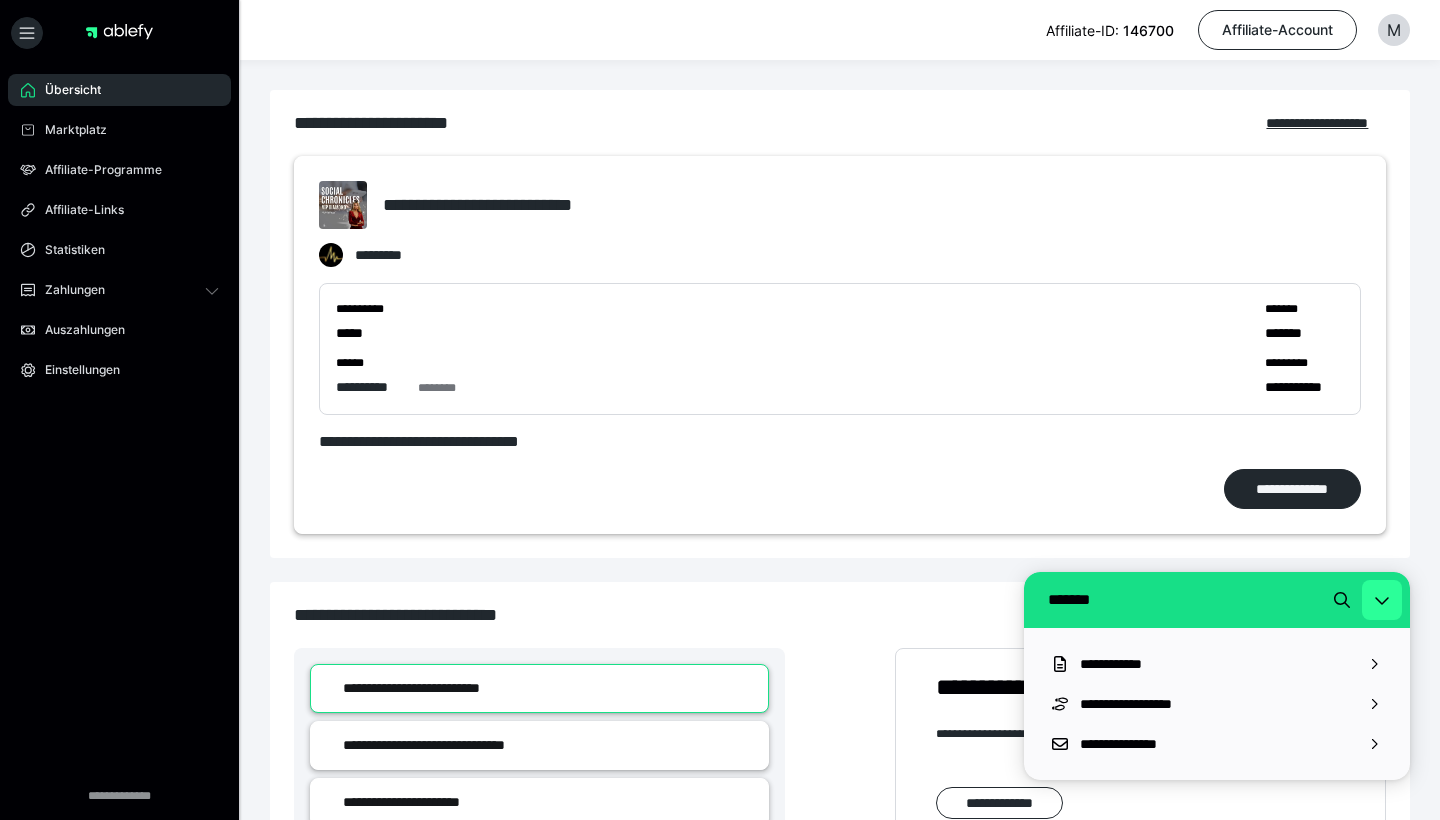 click at bounding box center (1382, 600) 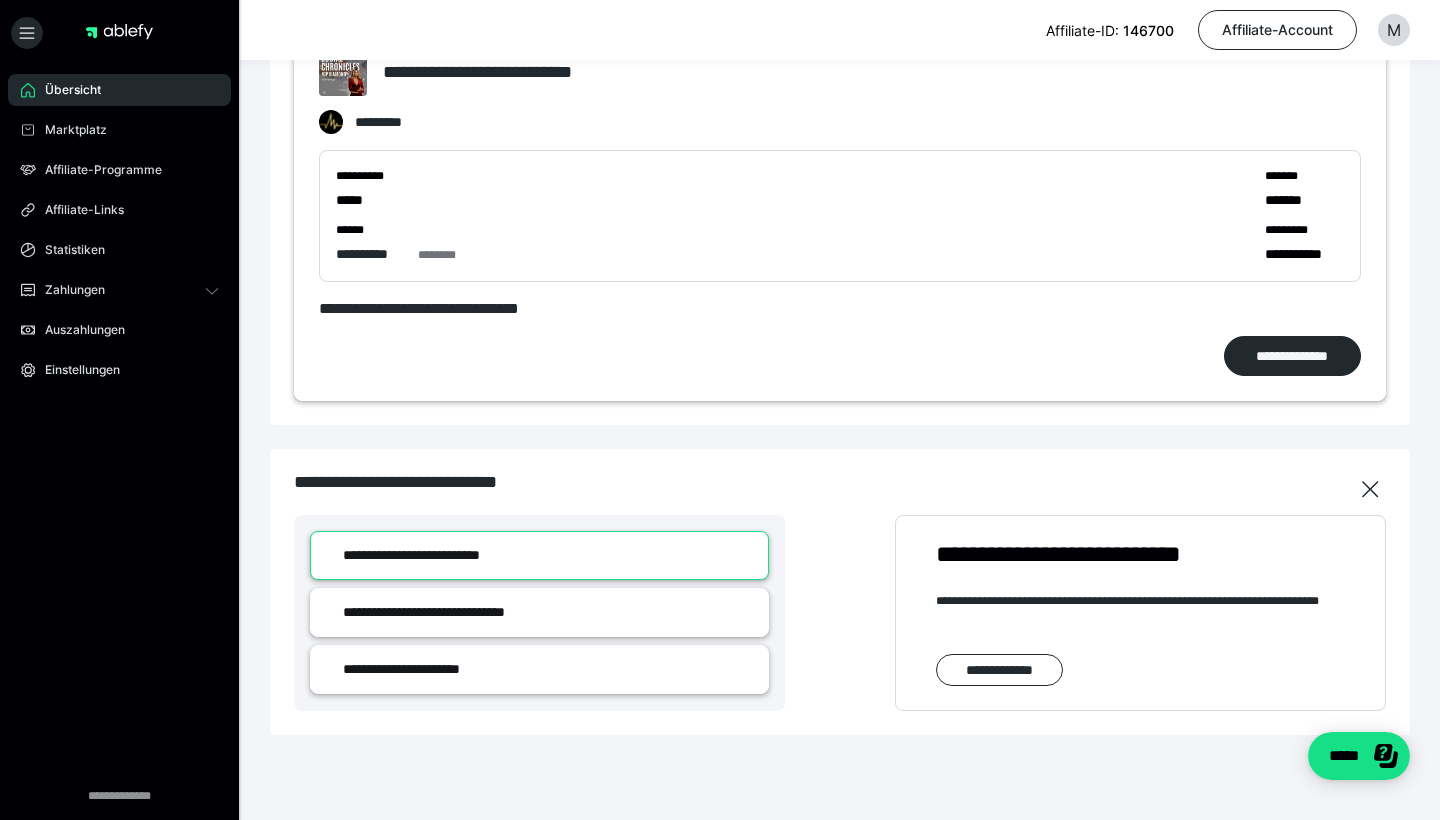 scroll, scrollTop: 148, scrollLeft: 0, axis: vertical 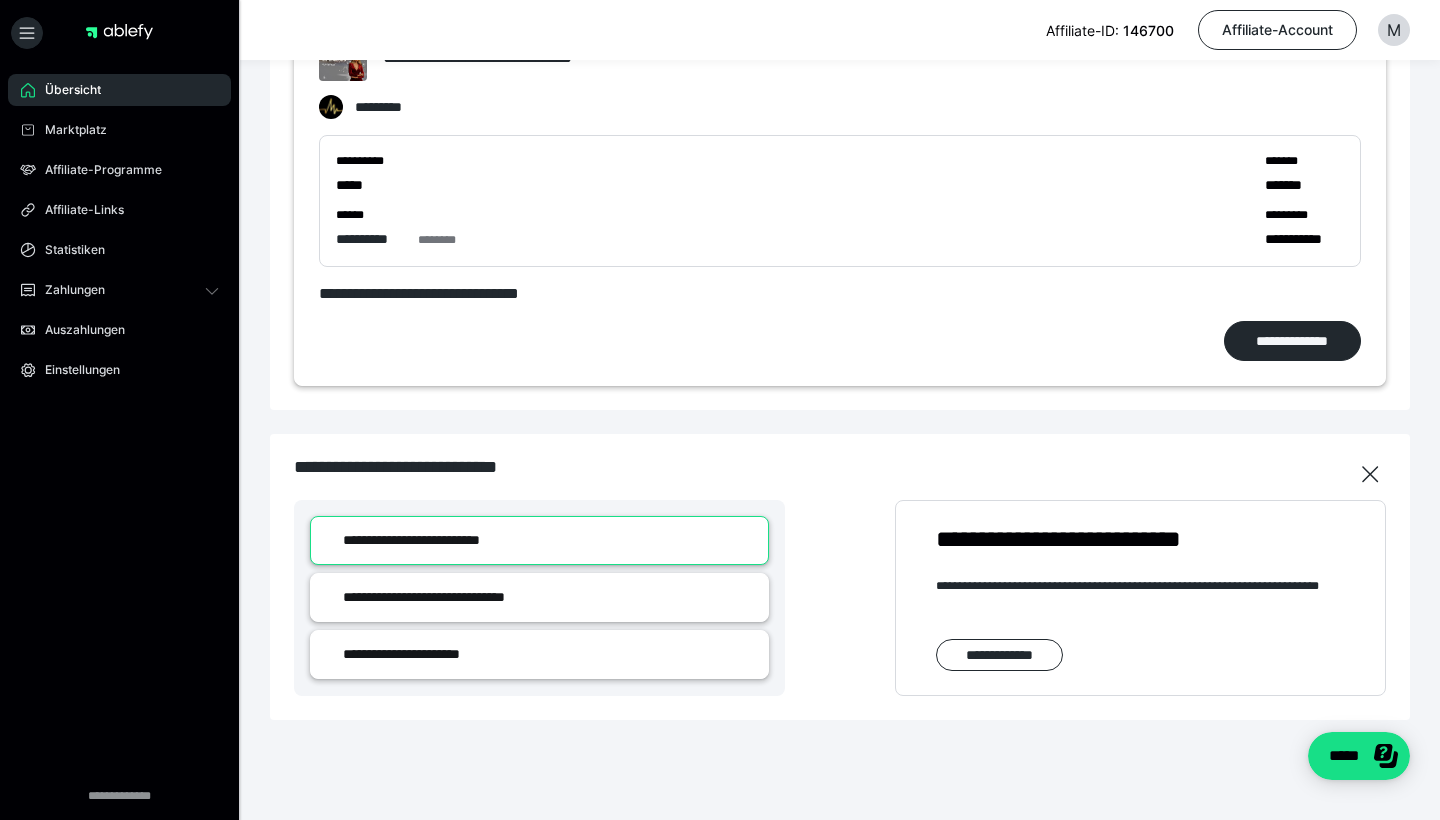 click on "**********" at bounding box center (840, 201) 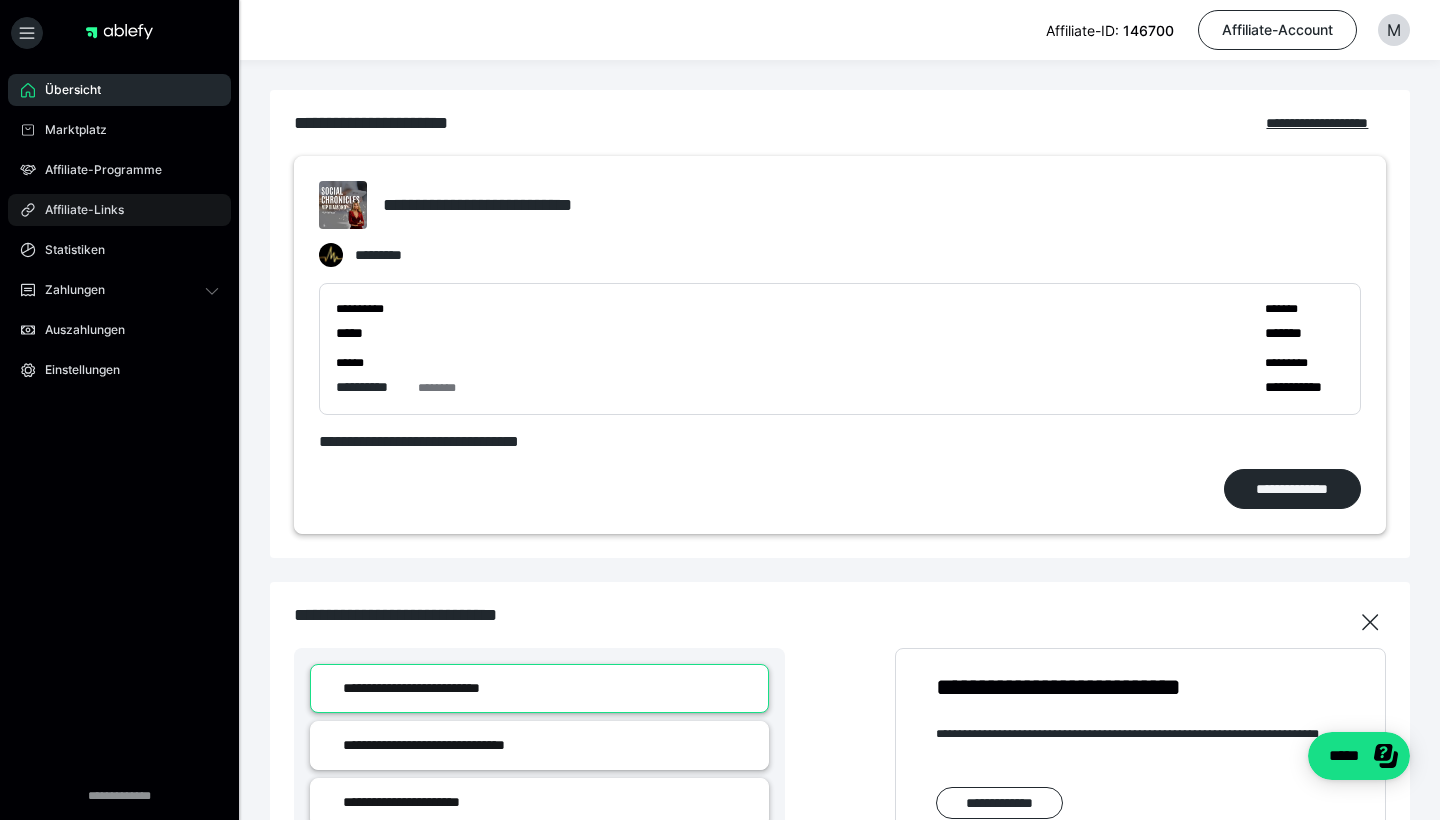 scroll, scrollTop: 0, scrollLeft: 0, axis: both 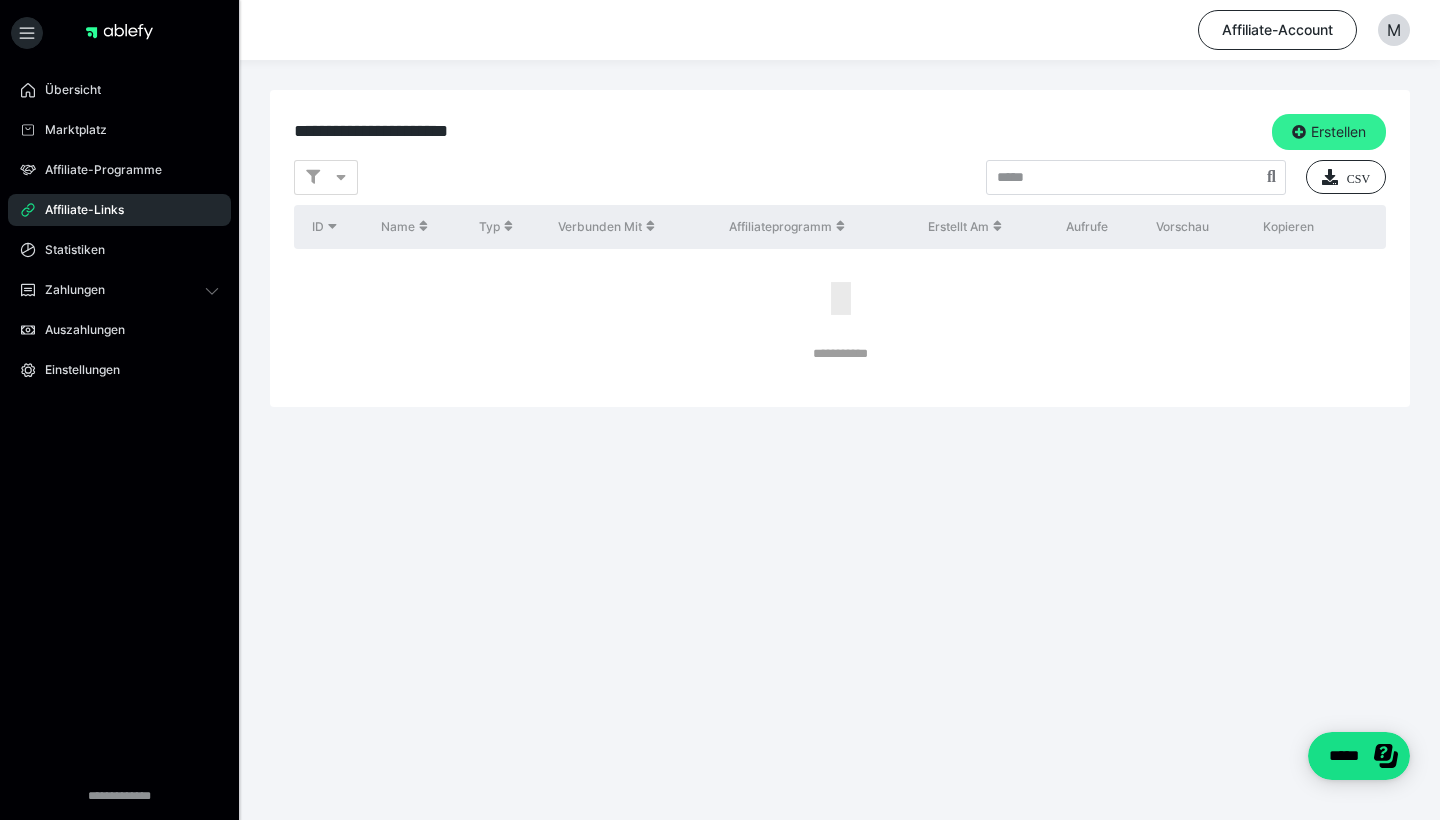 click on "Erstellen" at bounding box center (1329, 132) 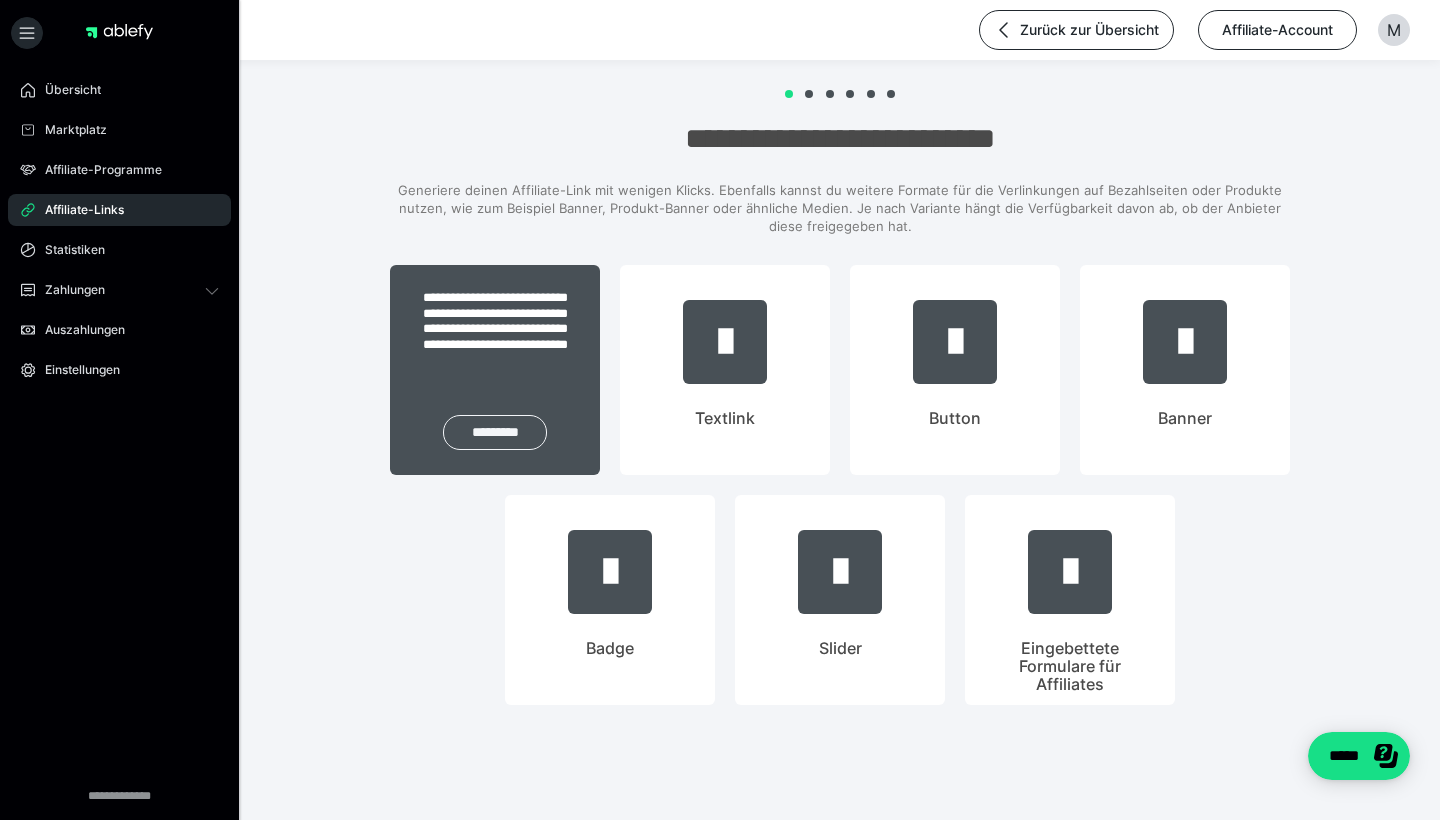 click on "*********" at bounding box center (495, 432) 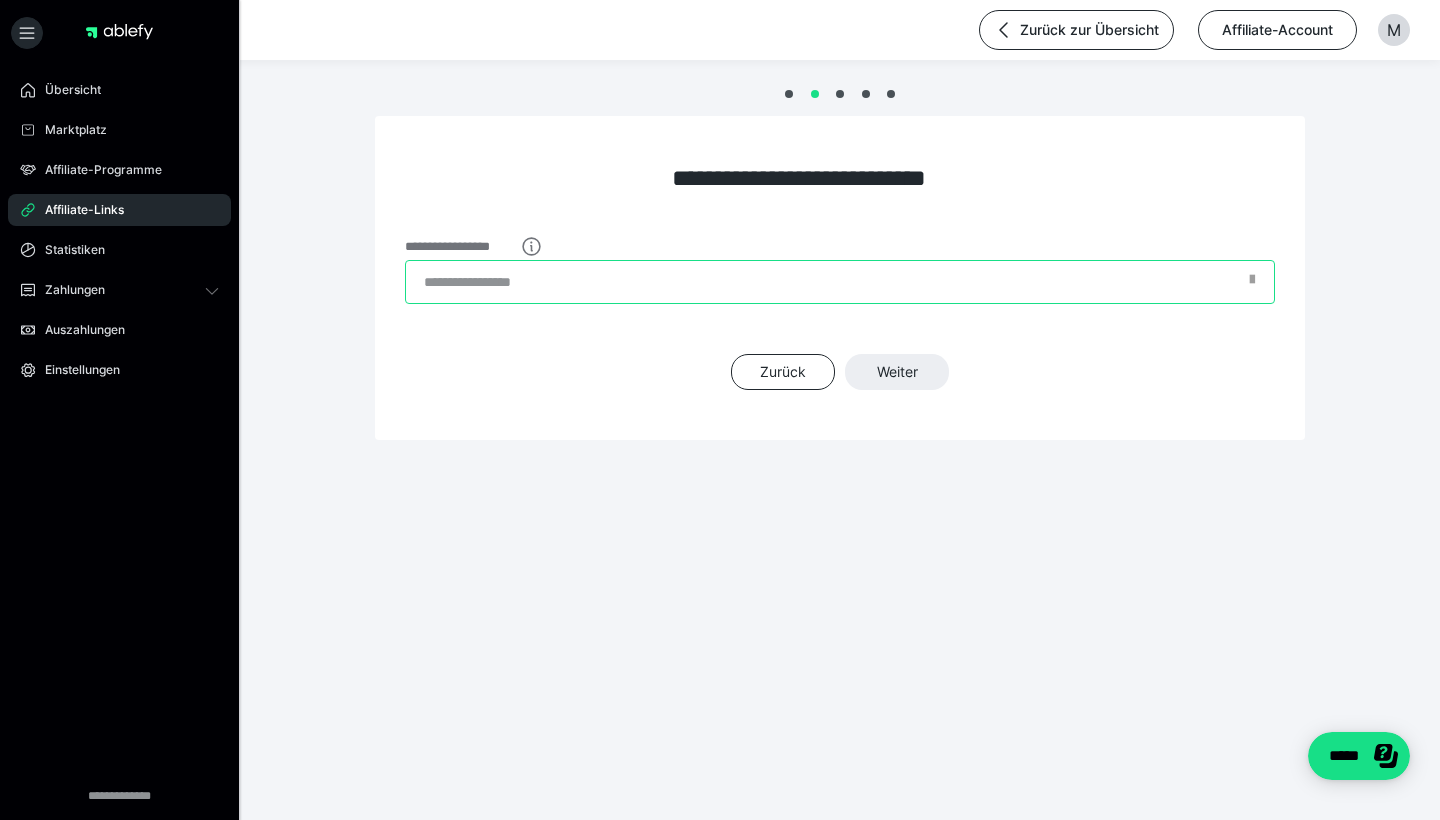 click on "**********" at bounding box center (840, 282) 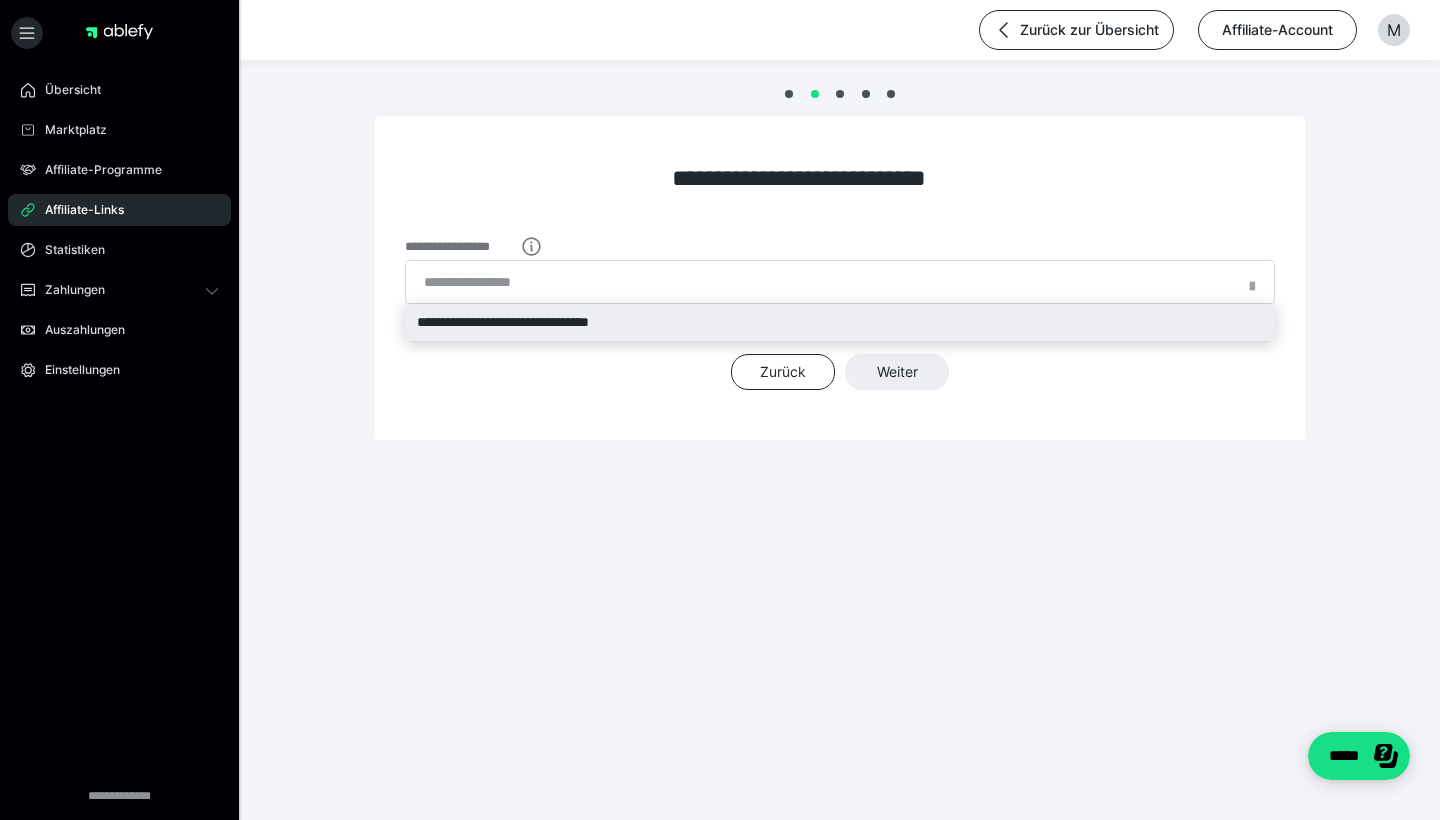 click on "**********" at bounding box center (840, 322) 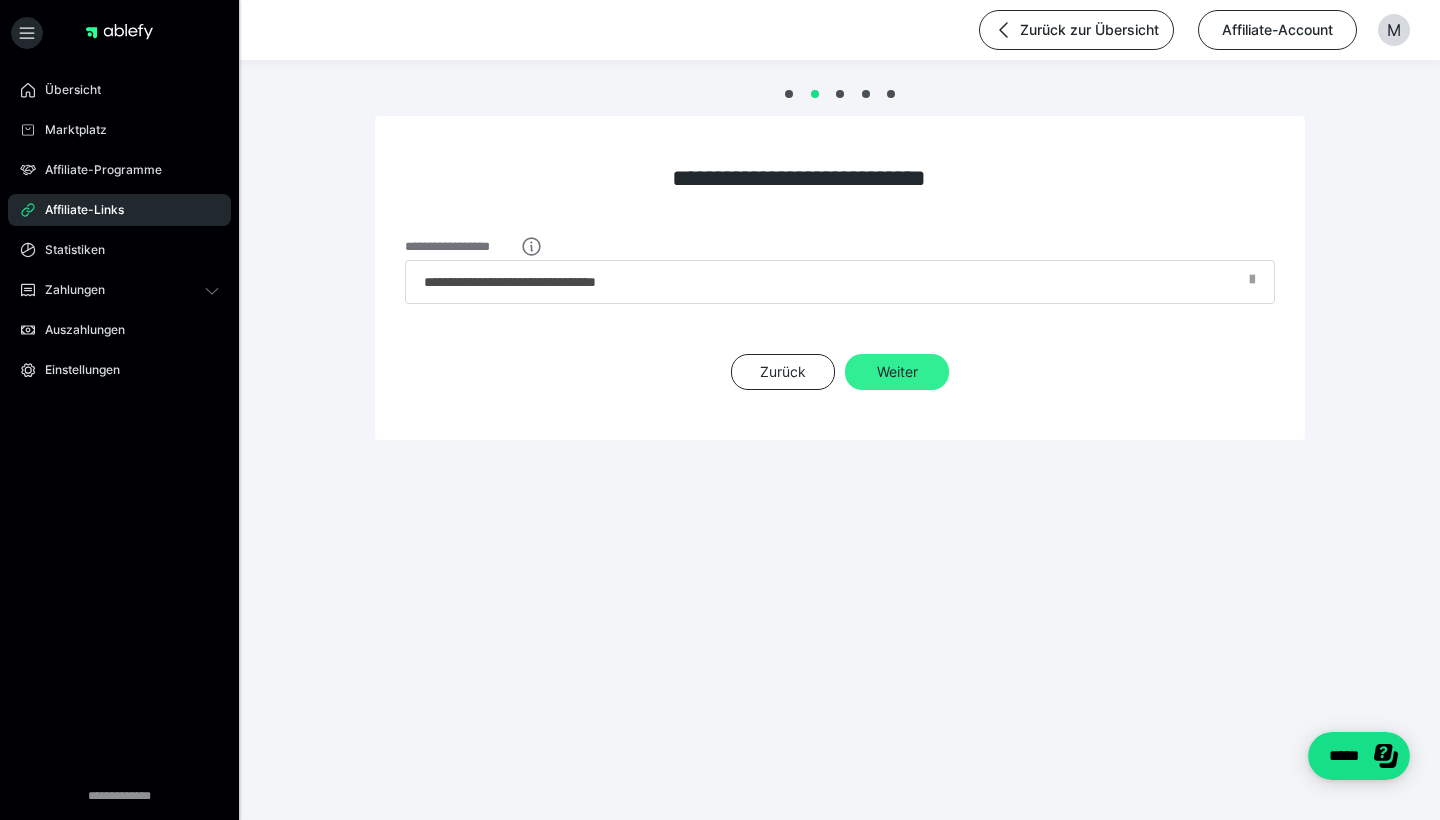 click on "Weiter" at bounding box center (897, 372) 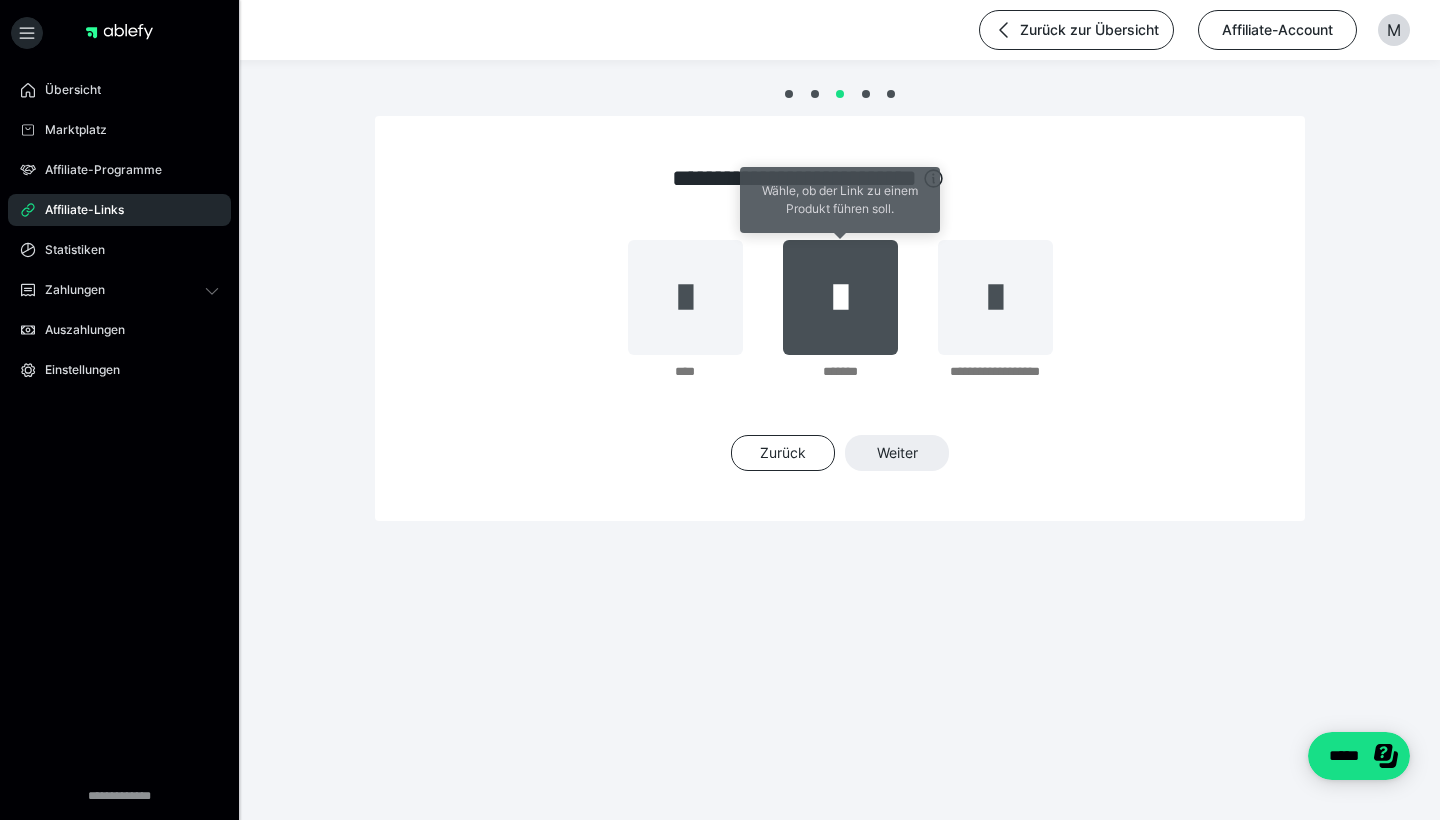 click at bounding box center [840, 297] 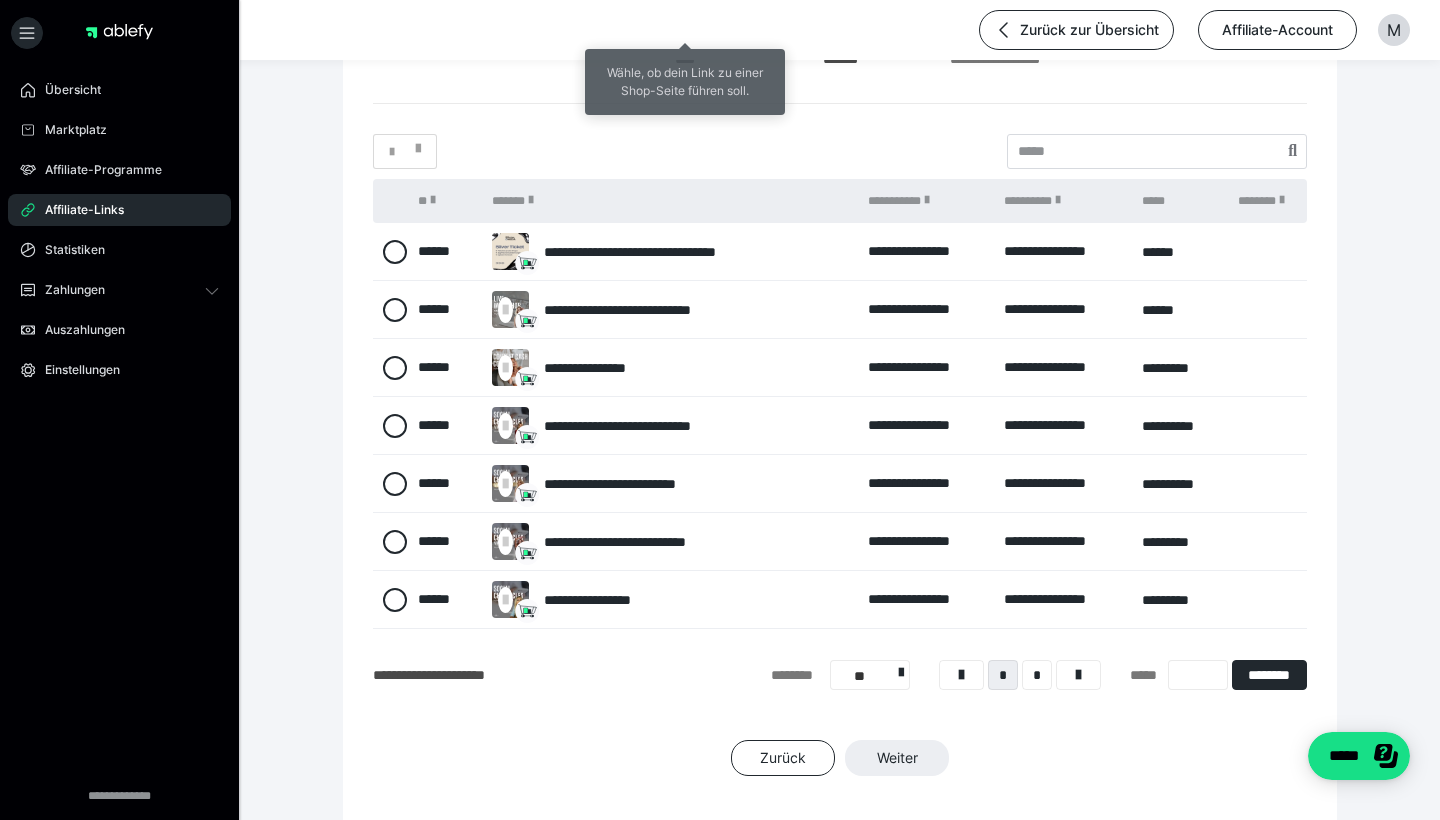 scroll, scrollTop: 385, scrollLeft: 0, axis: vertical 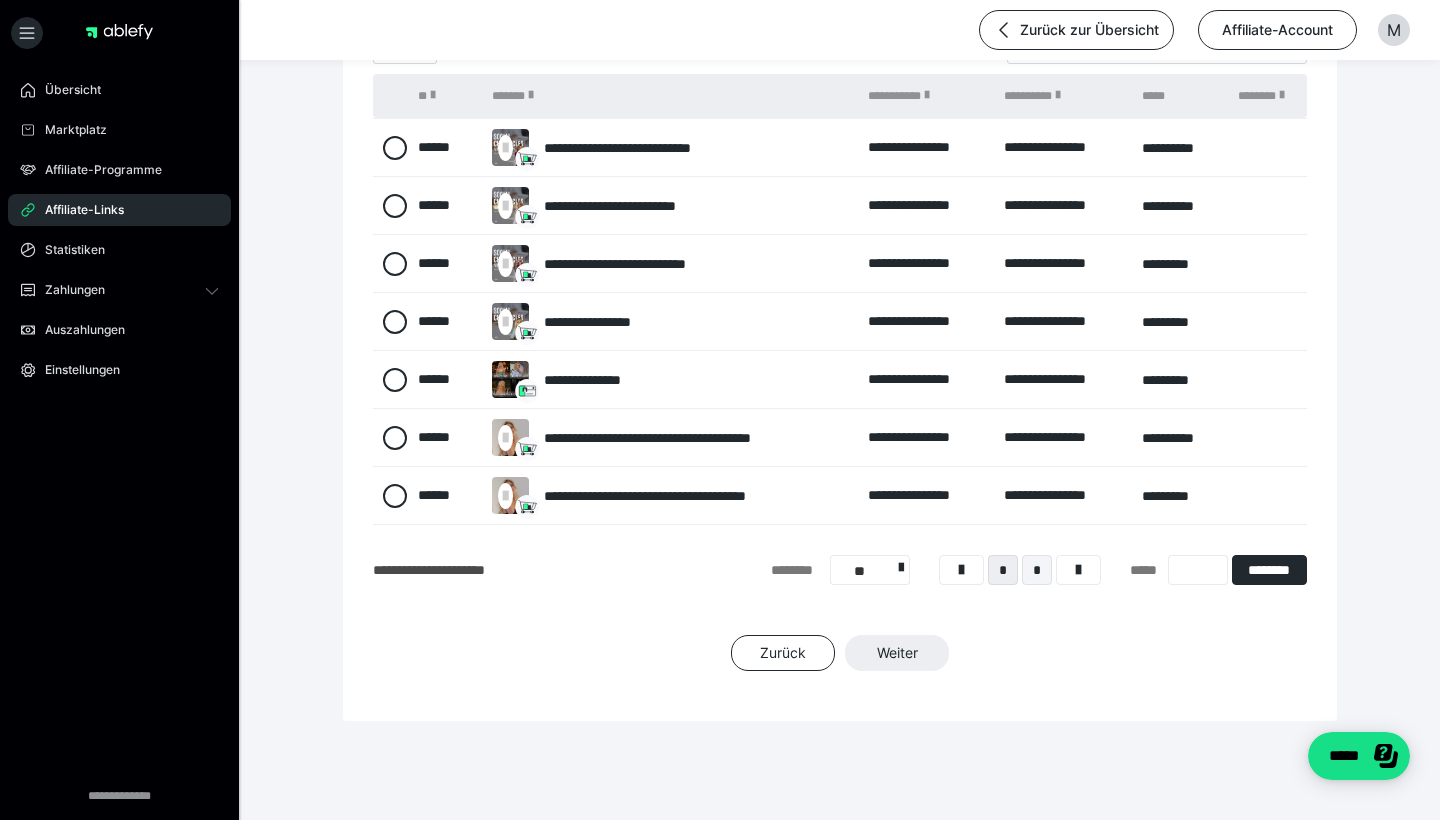 click on "*" at bounding box center (1037, 570) 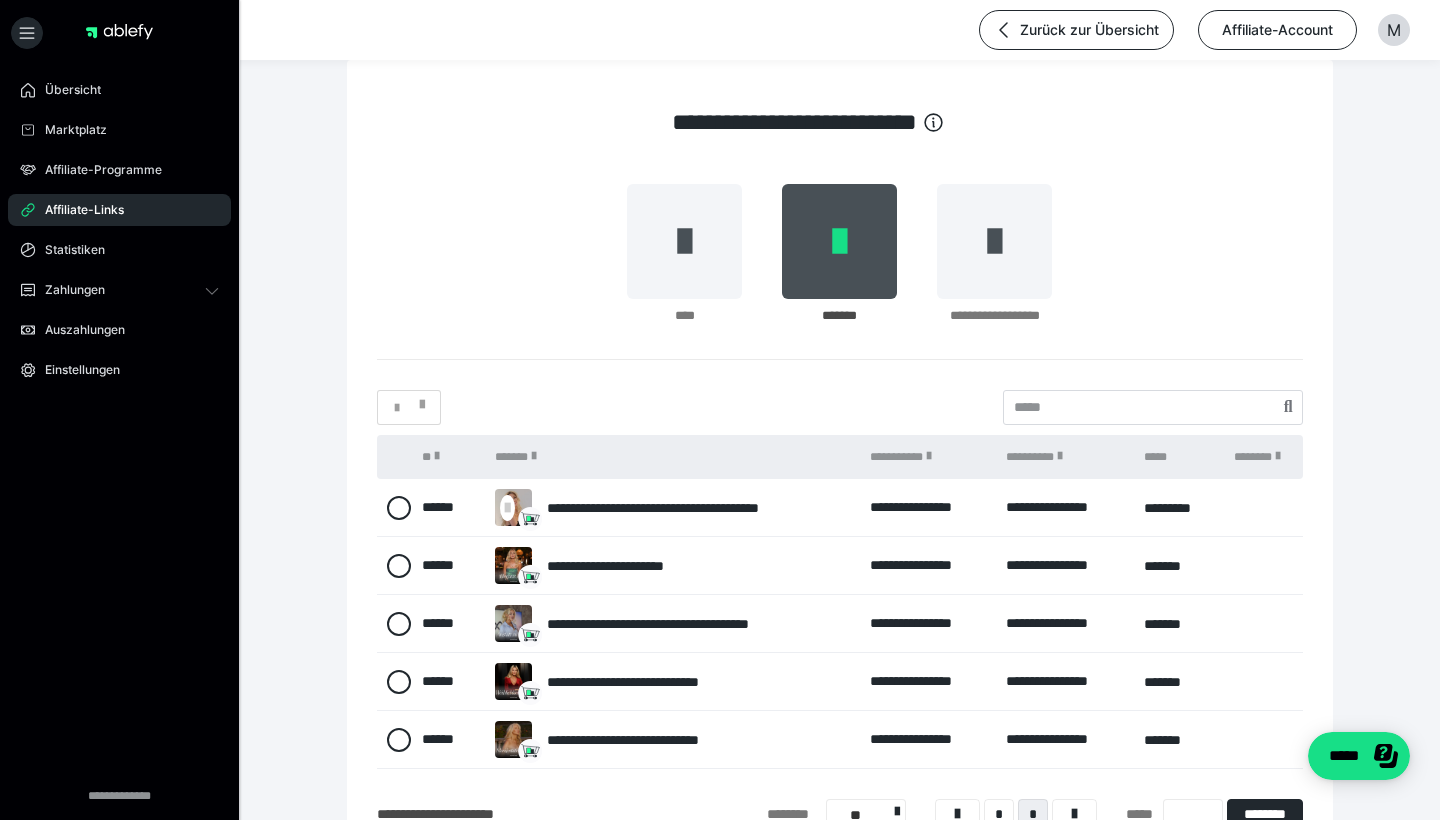 scroll, scrollTop: 0, scrollLeft: 0, axis: both 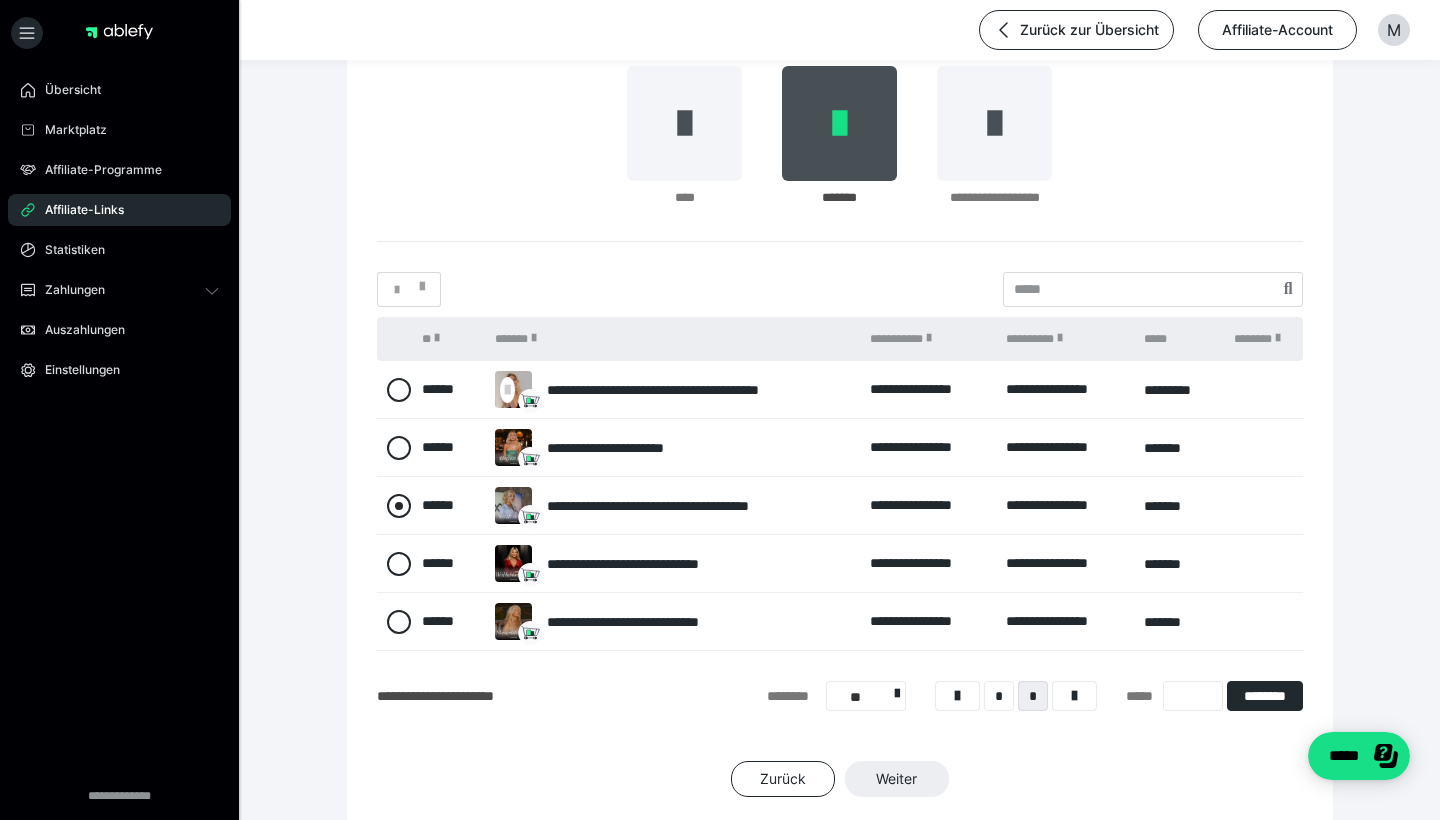 click at bounding box center [399, 506] 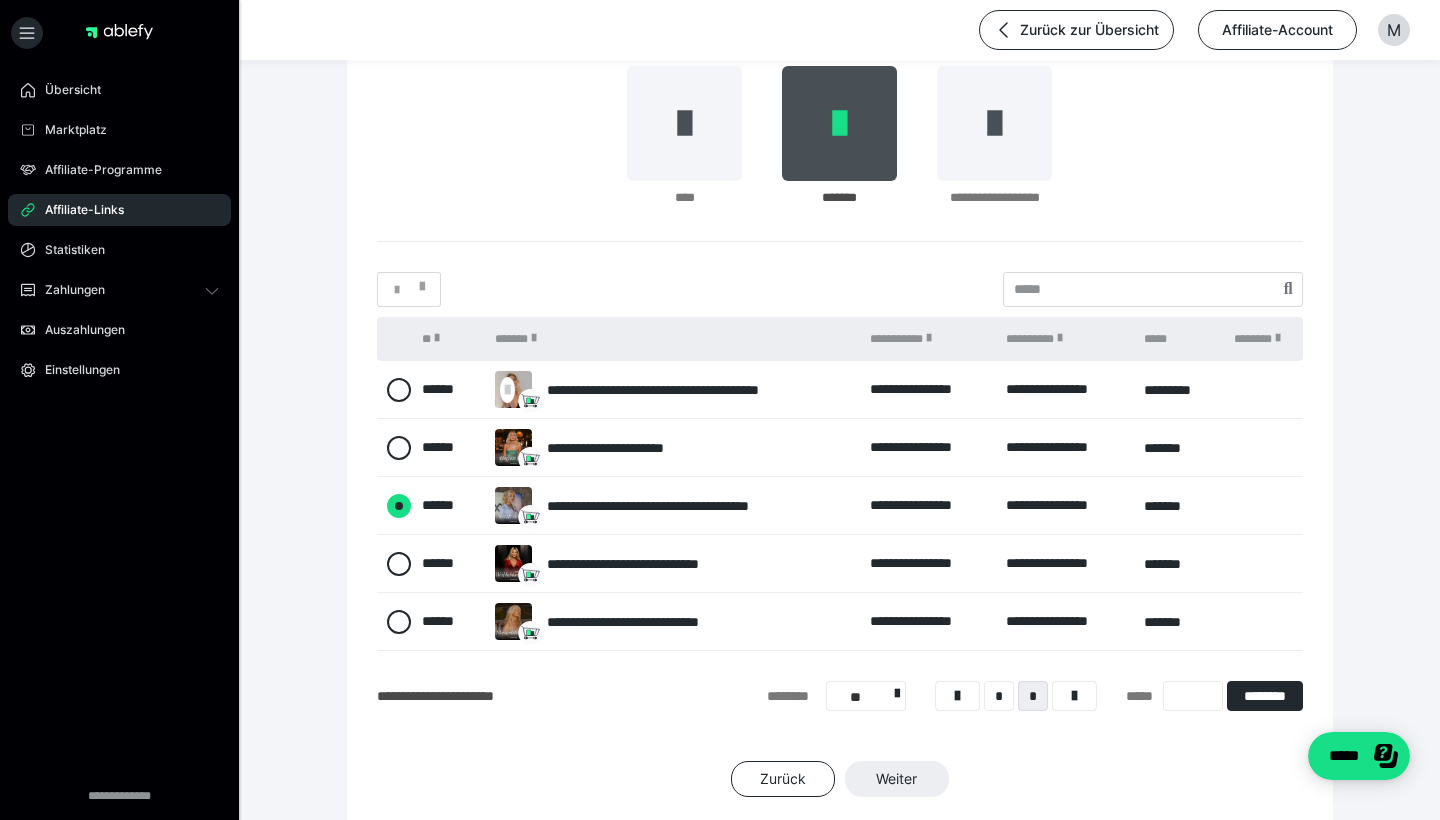 radio on "****" 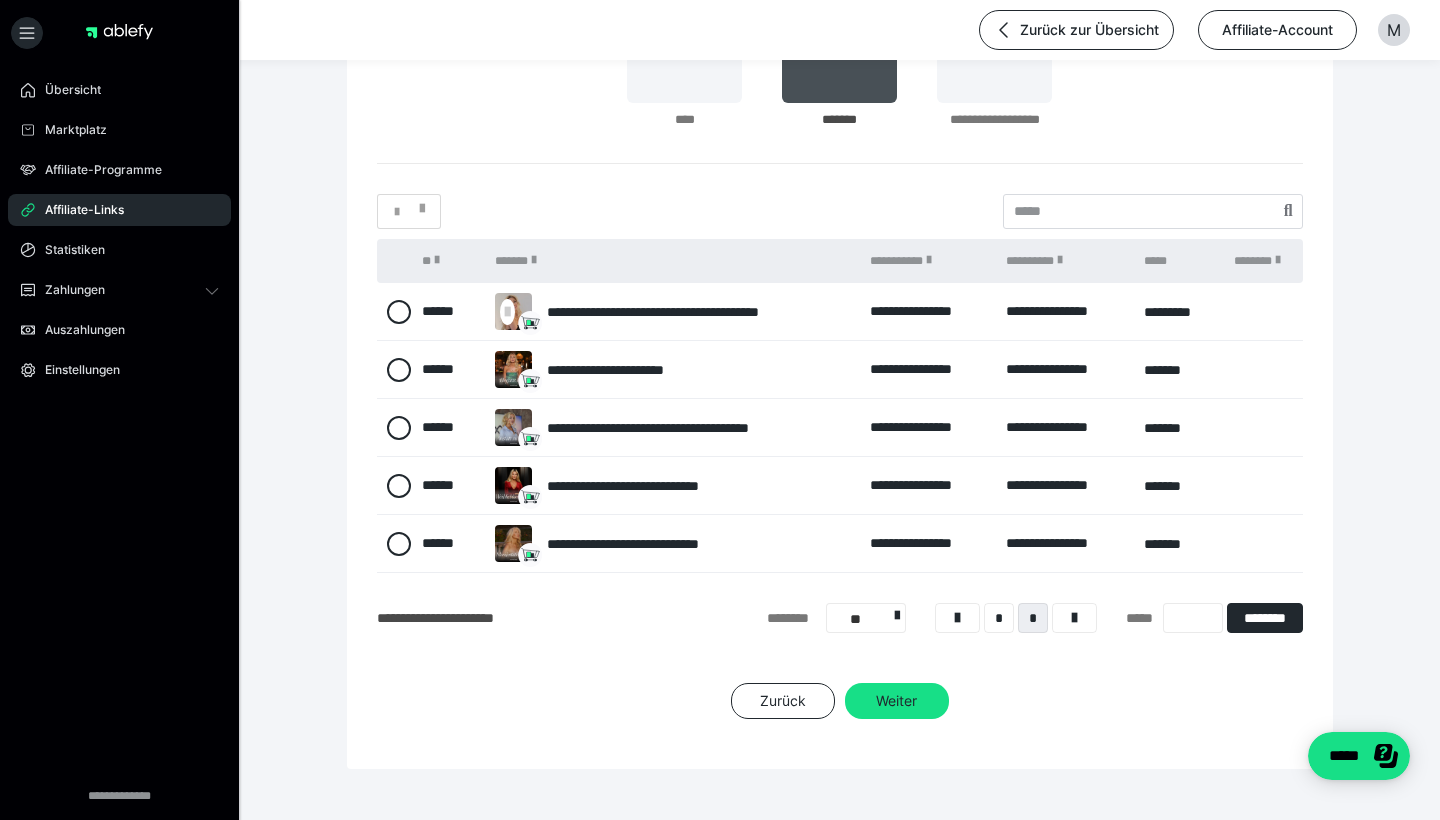 scroll, scrollTop: 252, scrollLeft: 0, axis: vertical 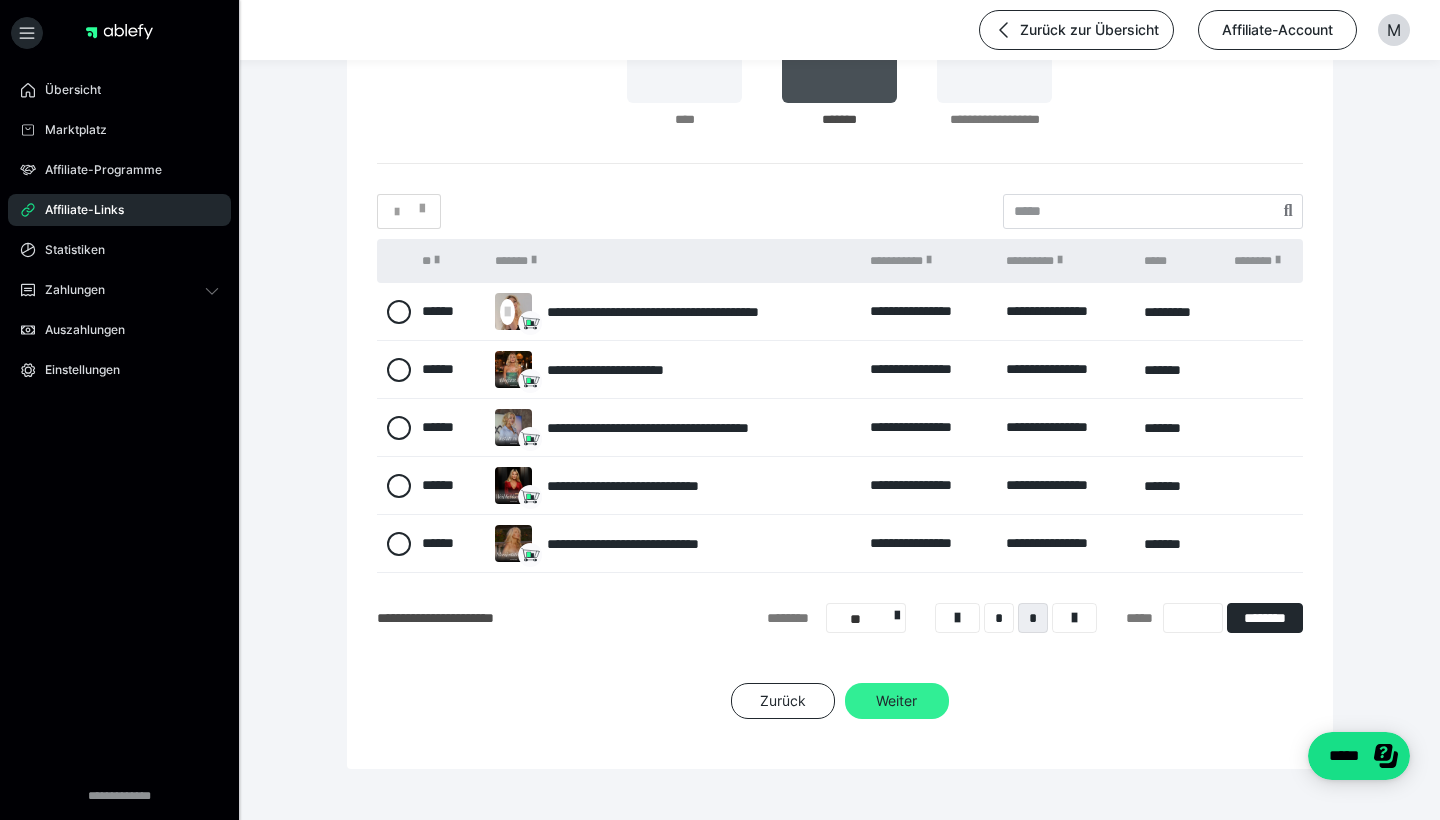 click on "Weiter" at bounding box center [897, 701] 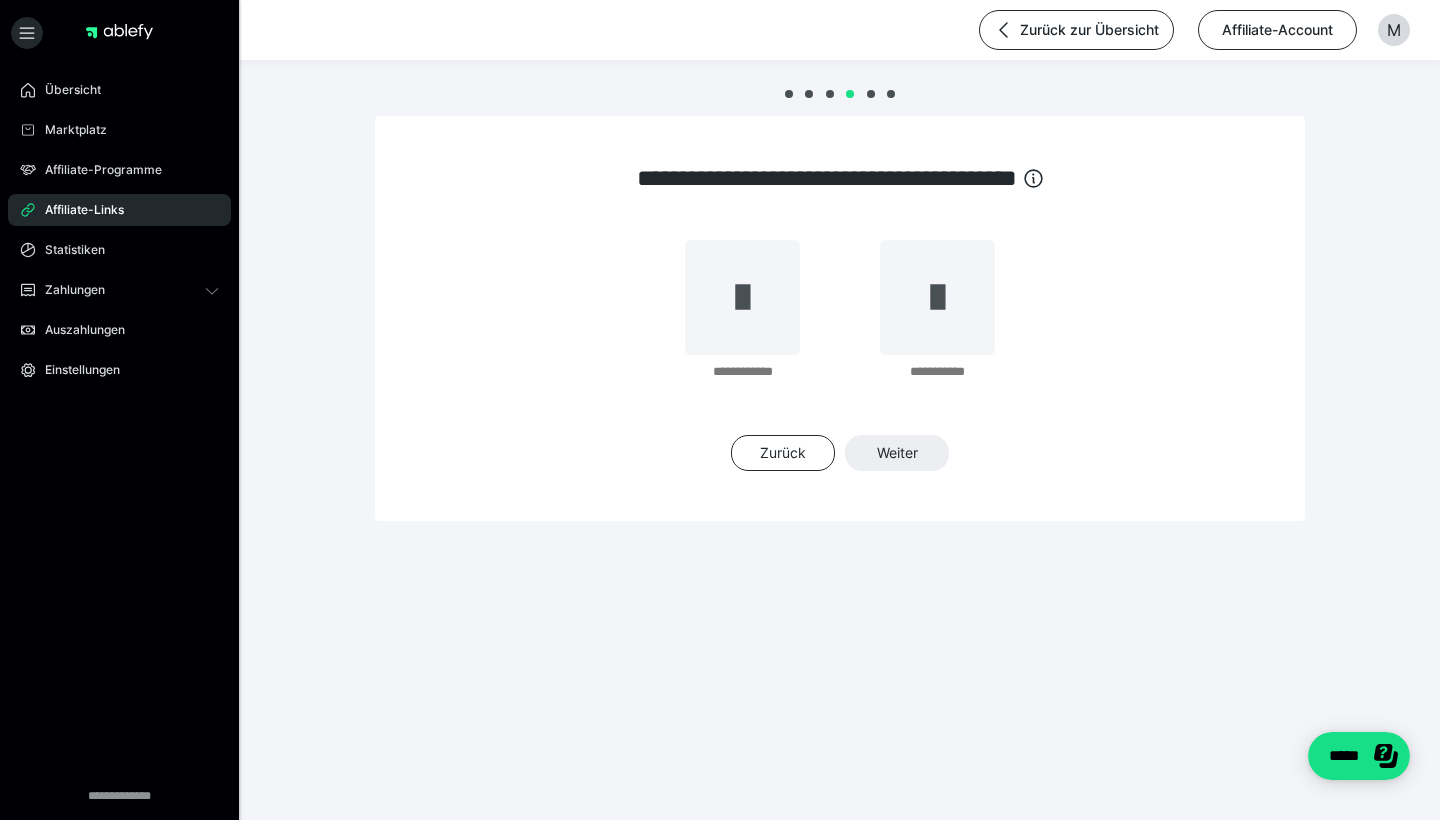scroll, scrollTop: 0, scrollLeft: 0, axis: both 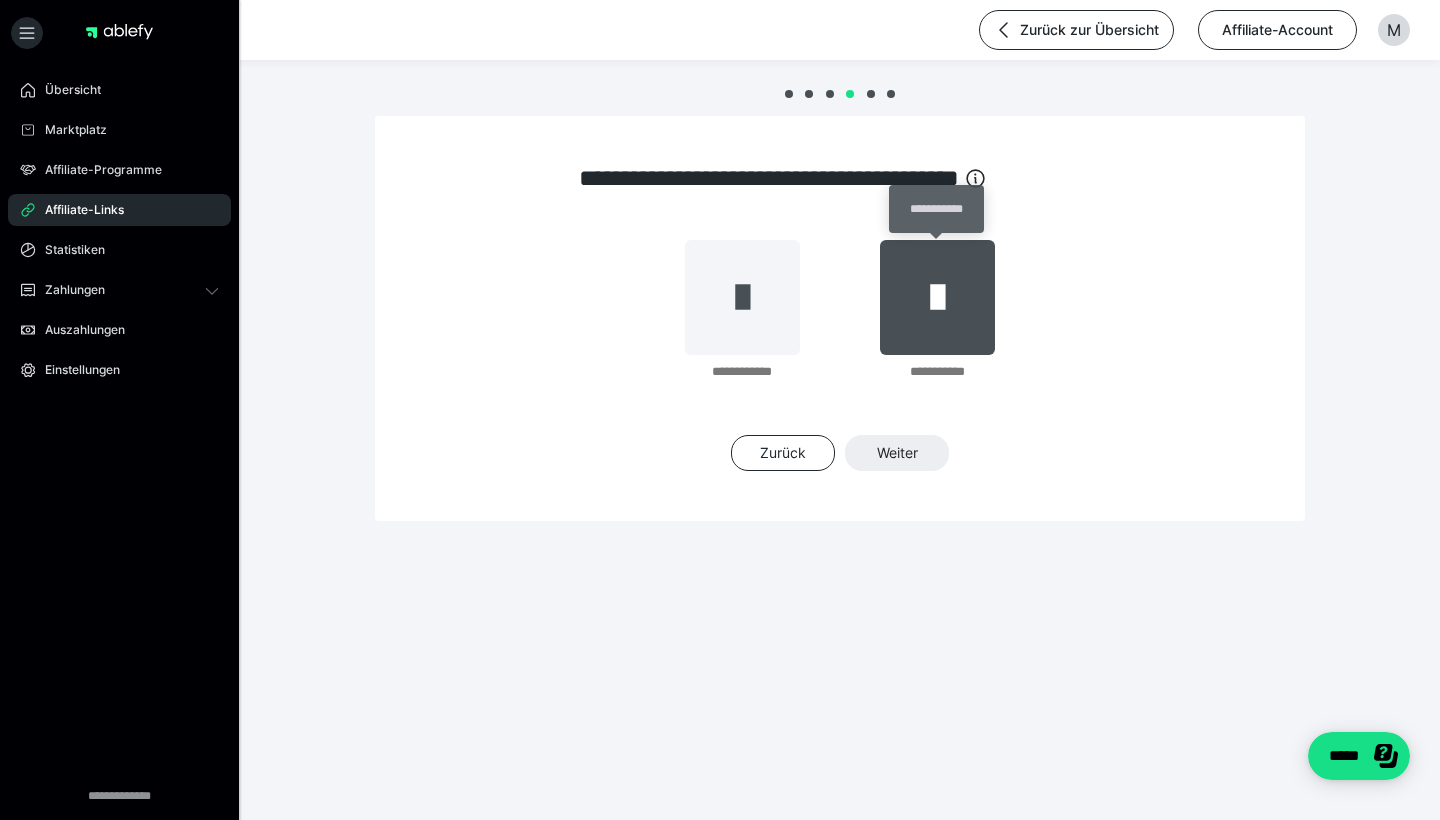 click at bounding box center [937, 297] 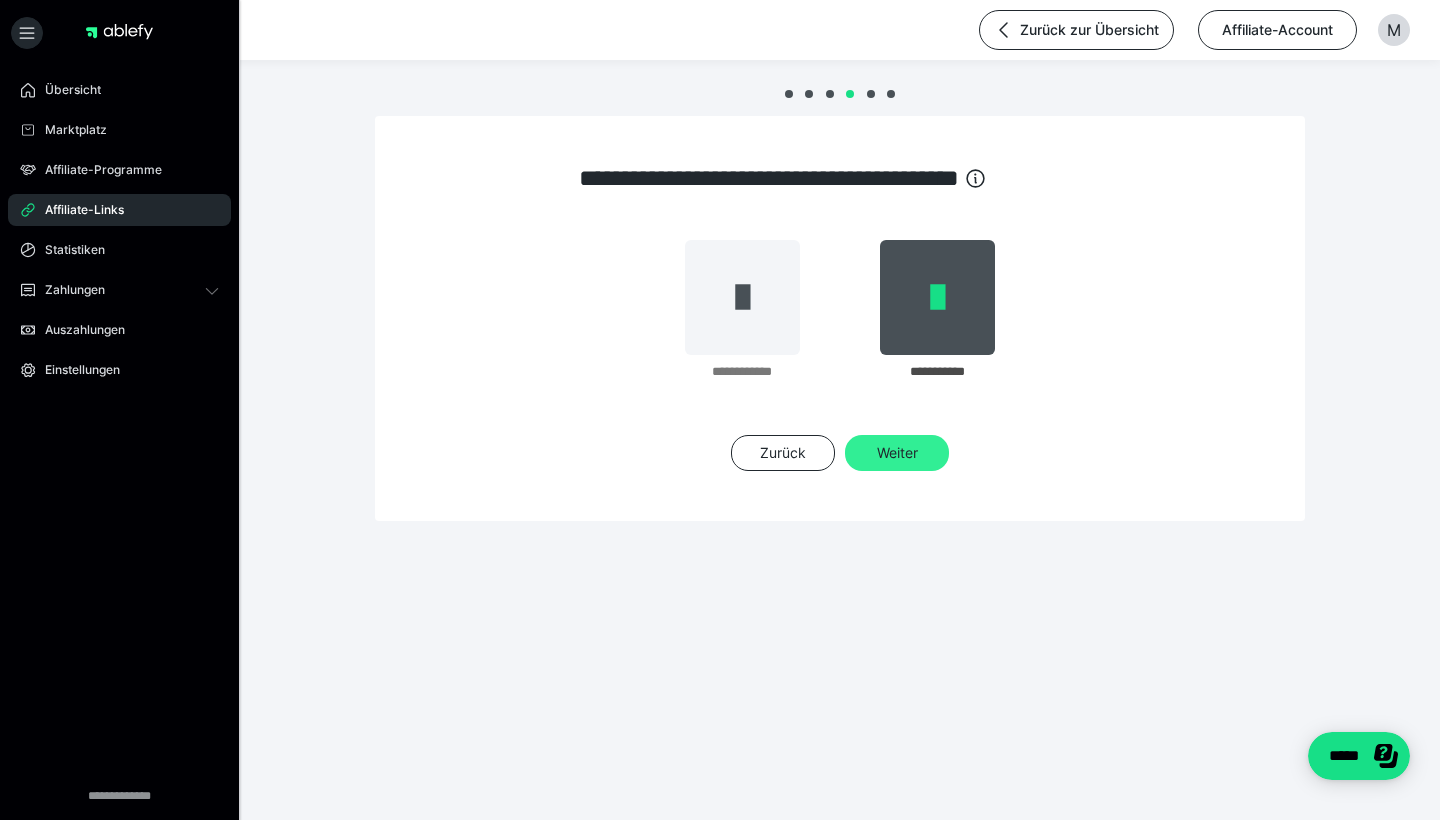 click on "Weiter" at bounding box center (897, 453) 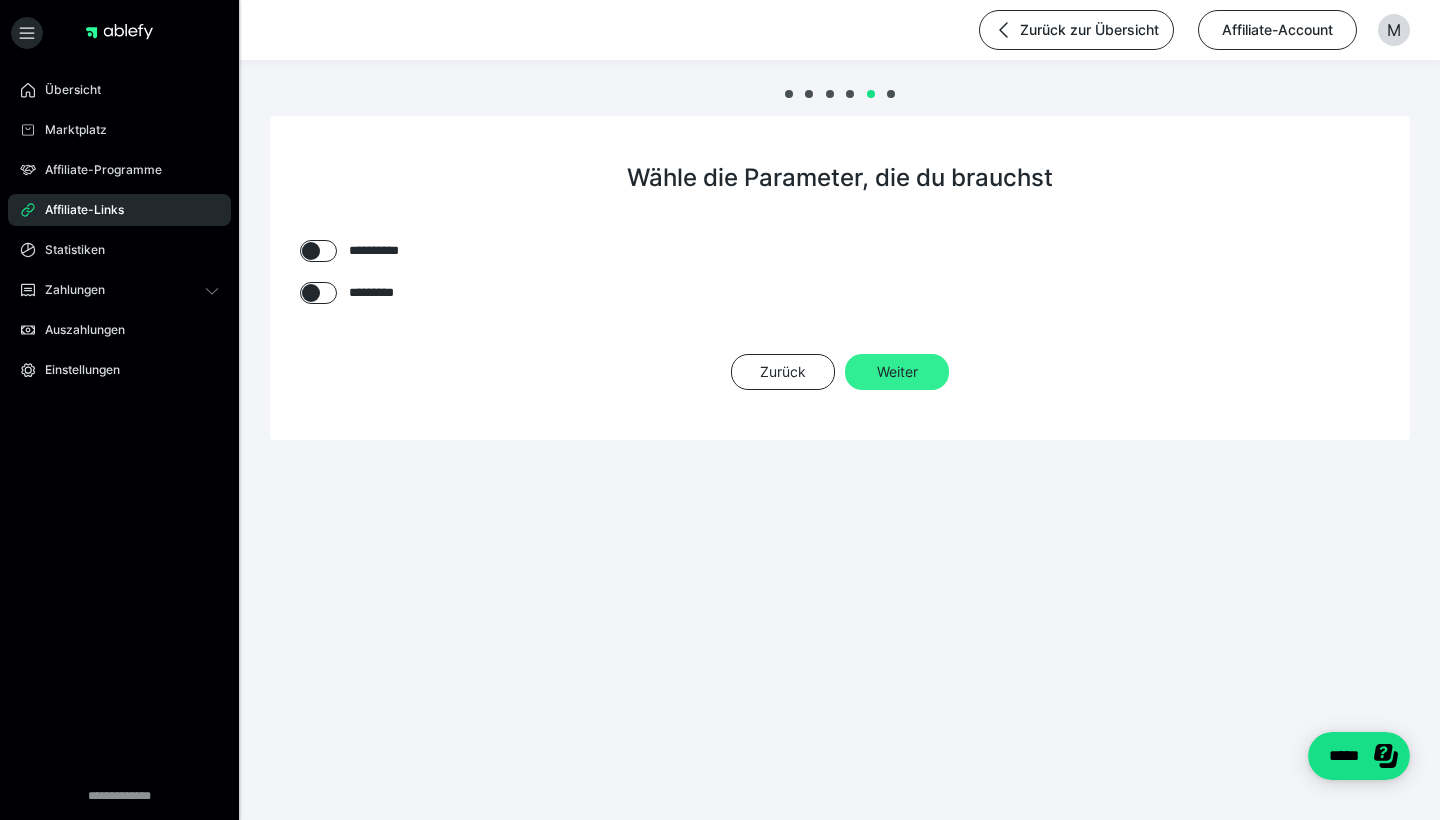 click on "Weiter" at bounding box center (897, 372) 